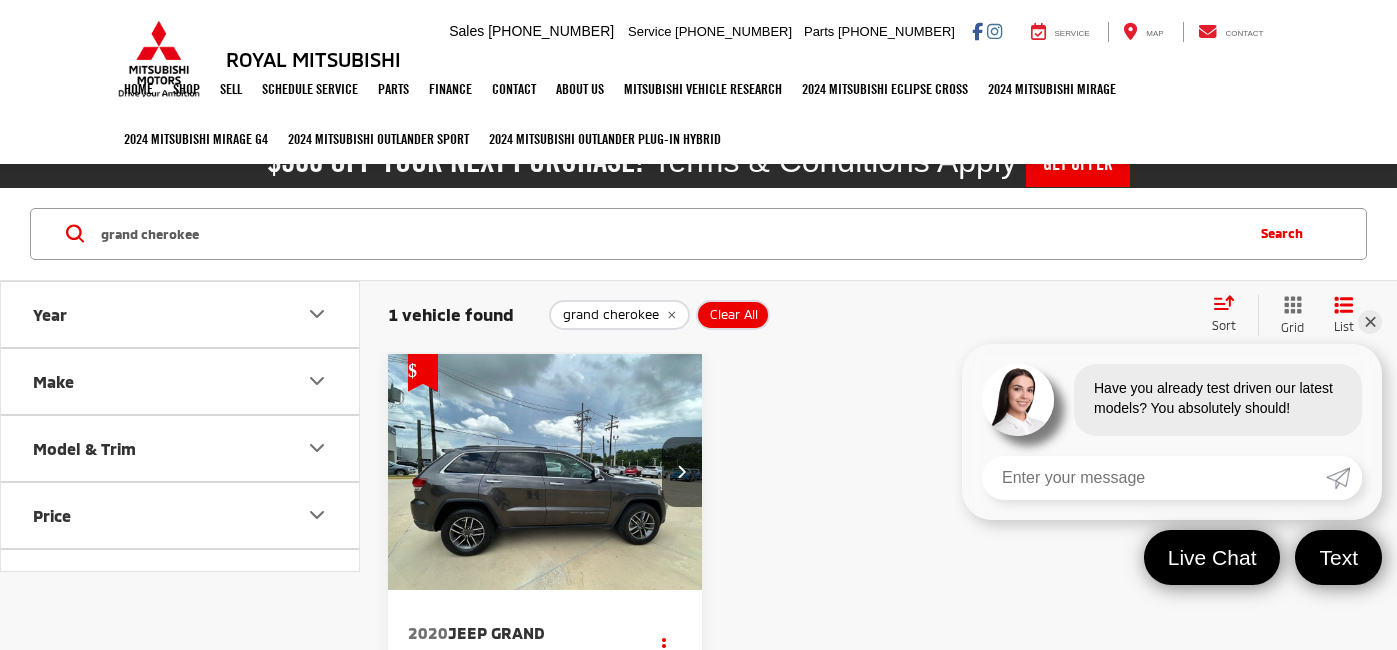 scroll, scrollTop: 0, scrollLeft: 0, axis: both 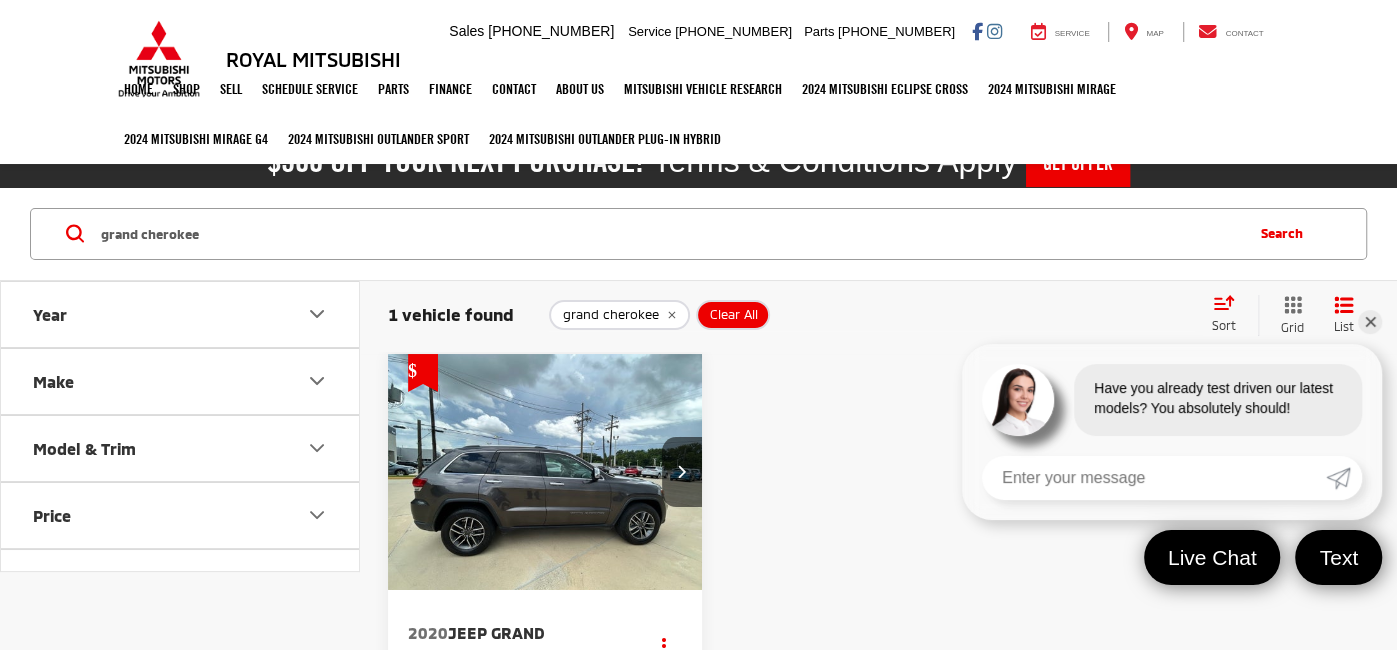 click on "grand cherokee" at bounding box center [670, 234] 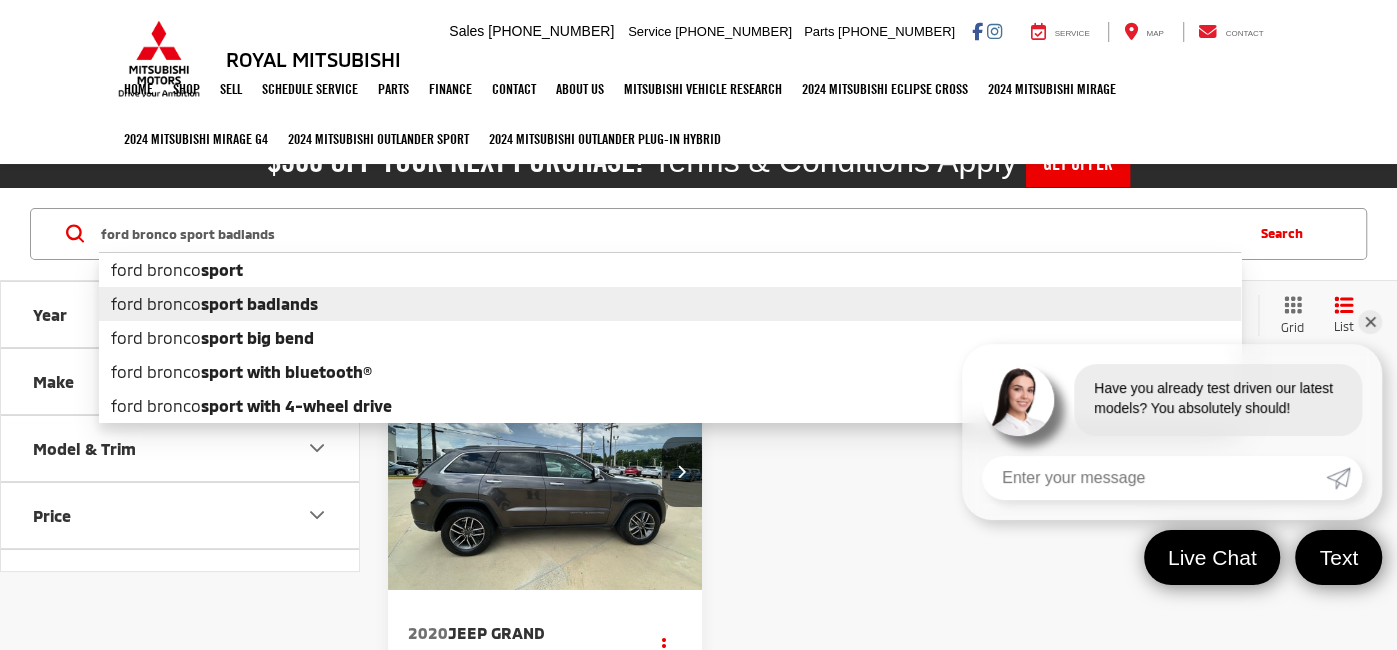 type on "ford bronco sport badlands" 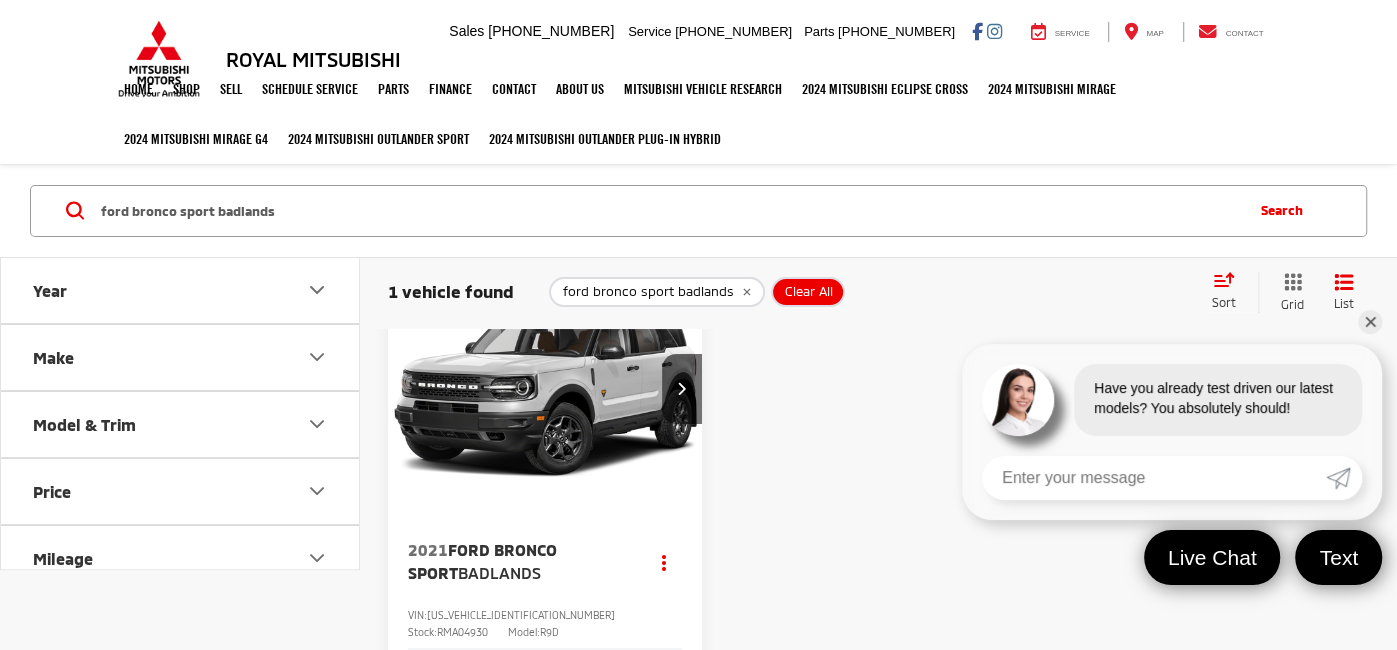scroll, scrollTop: 0, scrollLeft: 0, axis: both 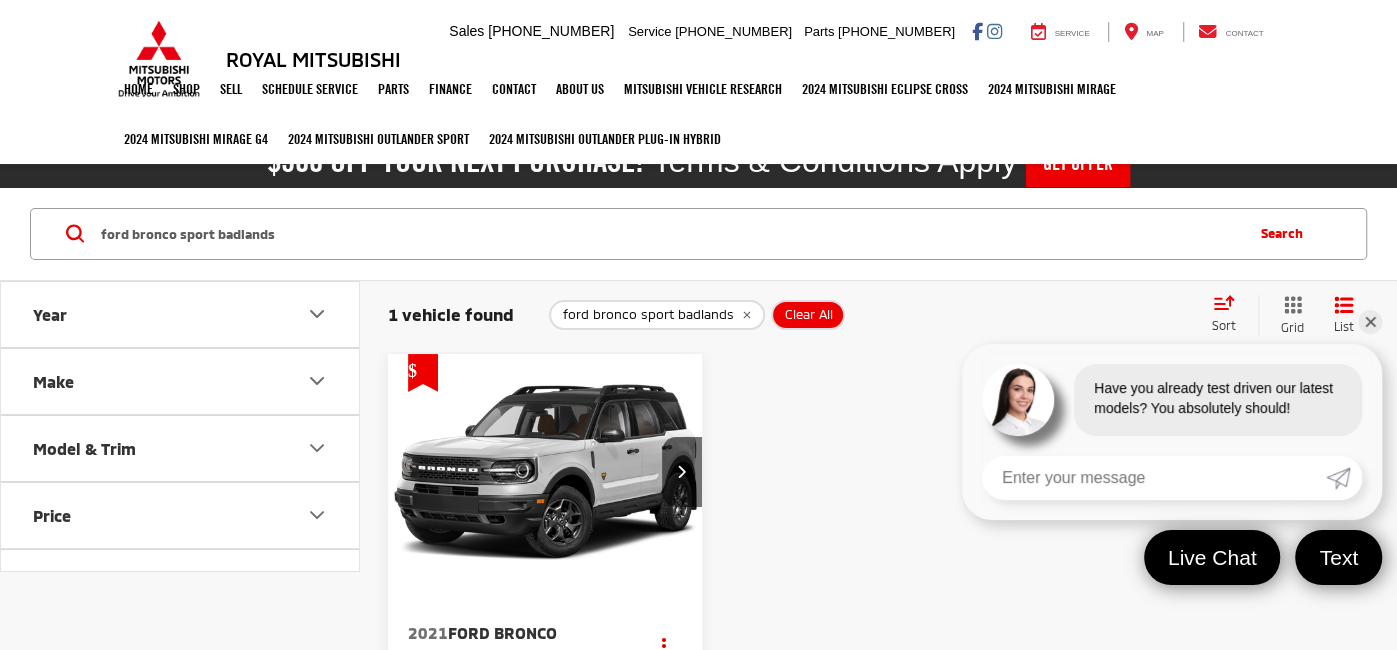 click on "Clear All" at bounding box center (809, 315) 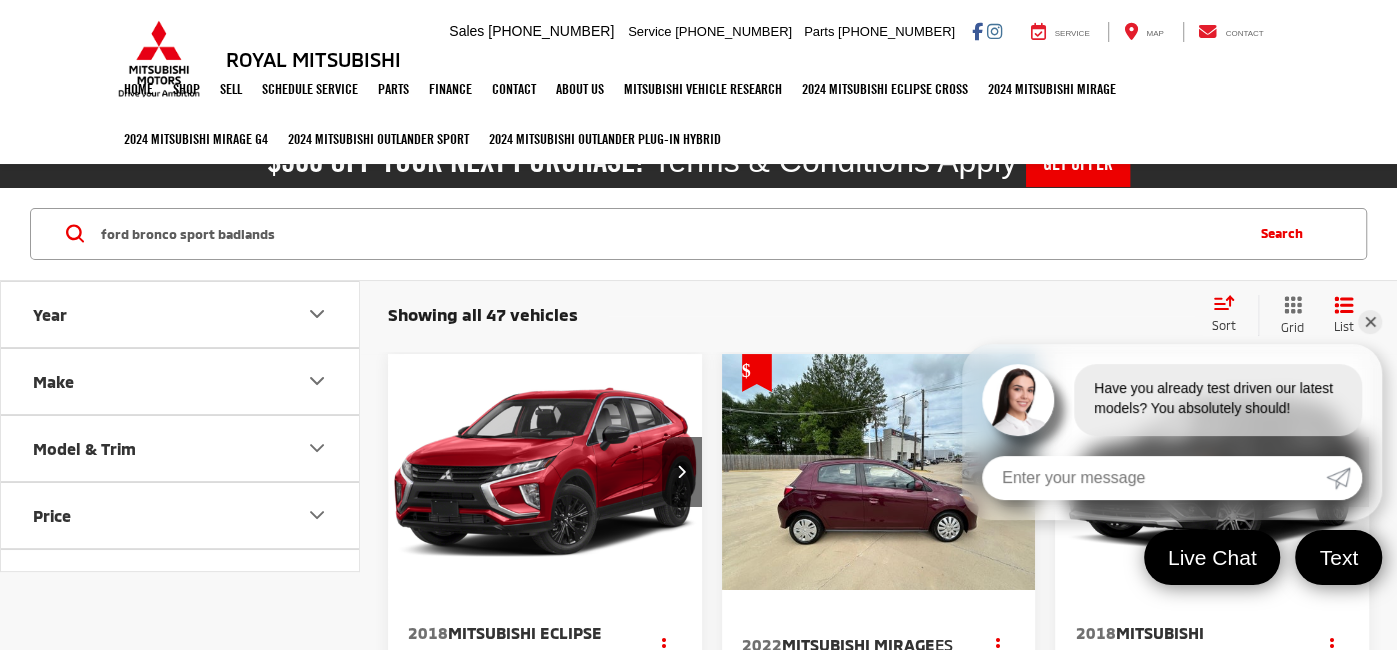 click on "Model & Trim" at bounding box center [181, 448] 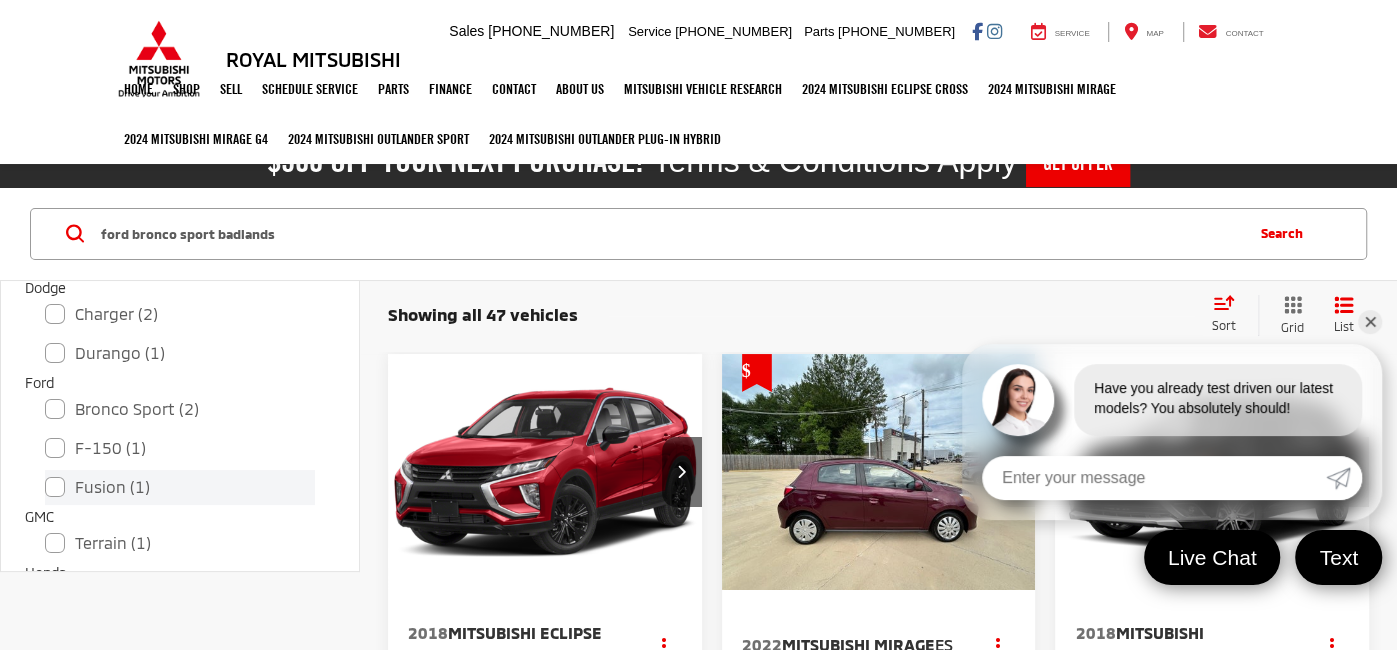 scroll, scrollTop: 344, scrollLeft: 0, axis: vertical 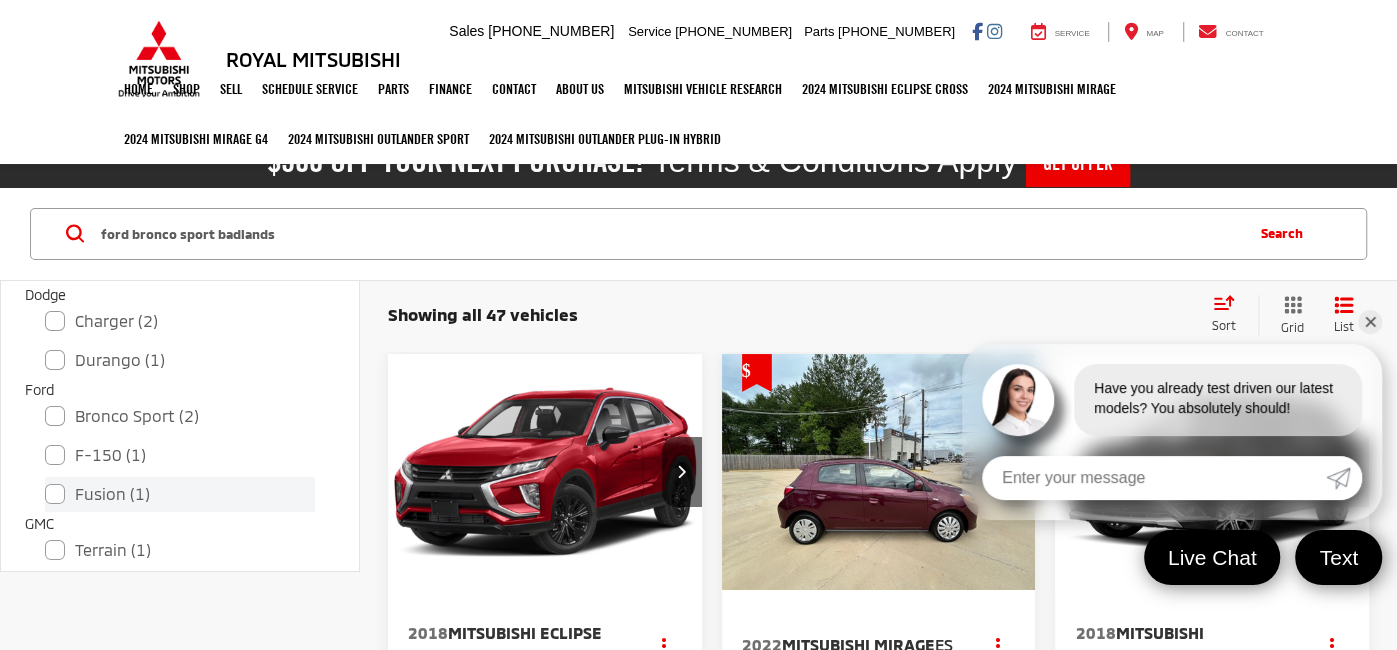 click on "Fusion (1)" at bounding box center (180, 494) 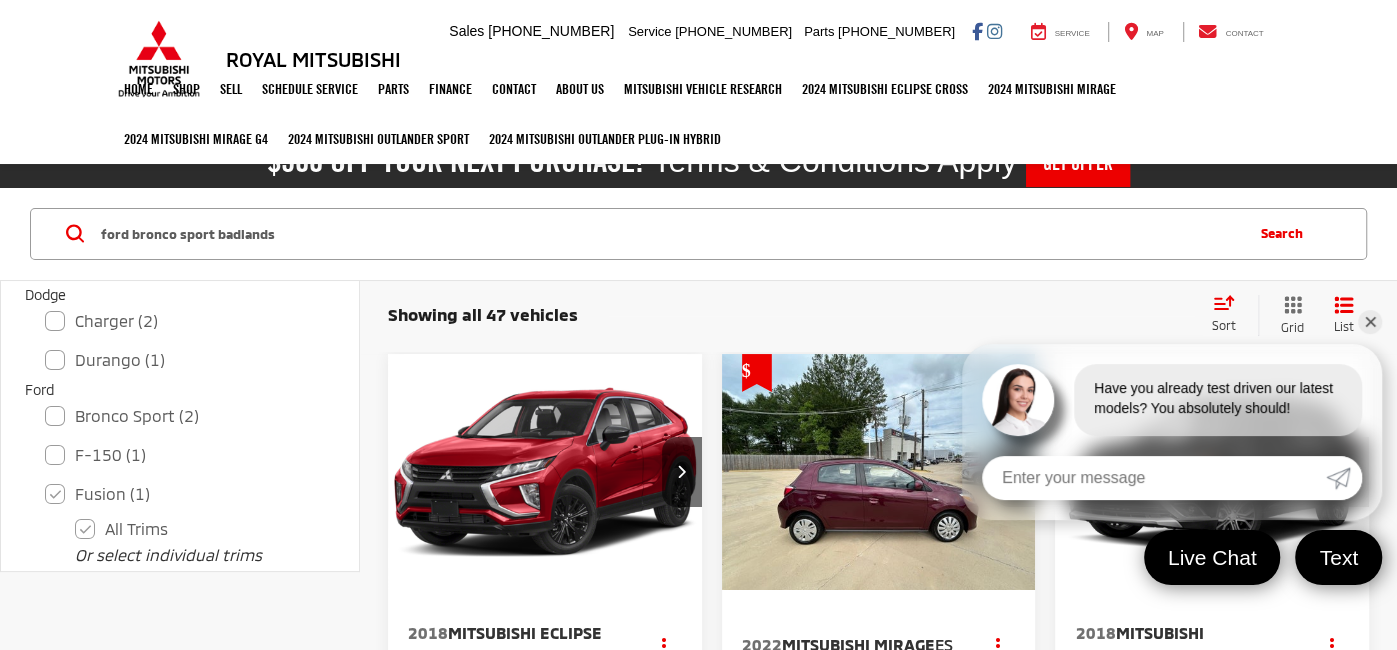 scroll, scrollTop: 354, scrollLeft: 0, axis: vertical 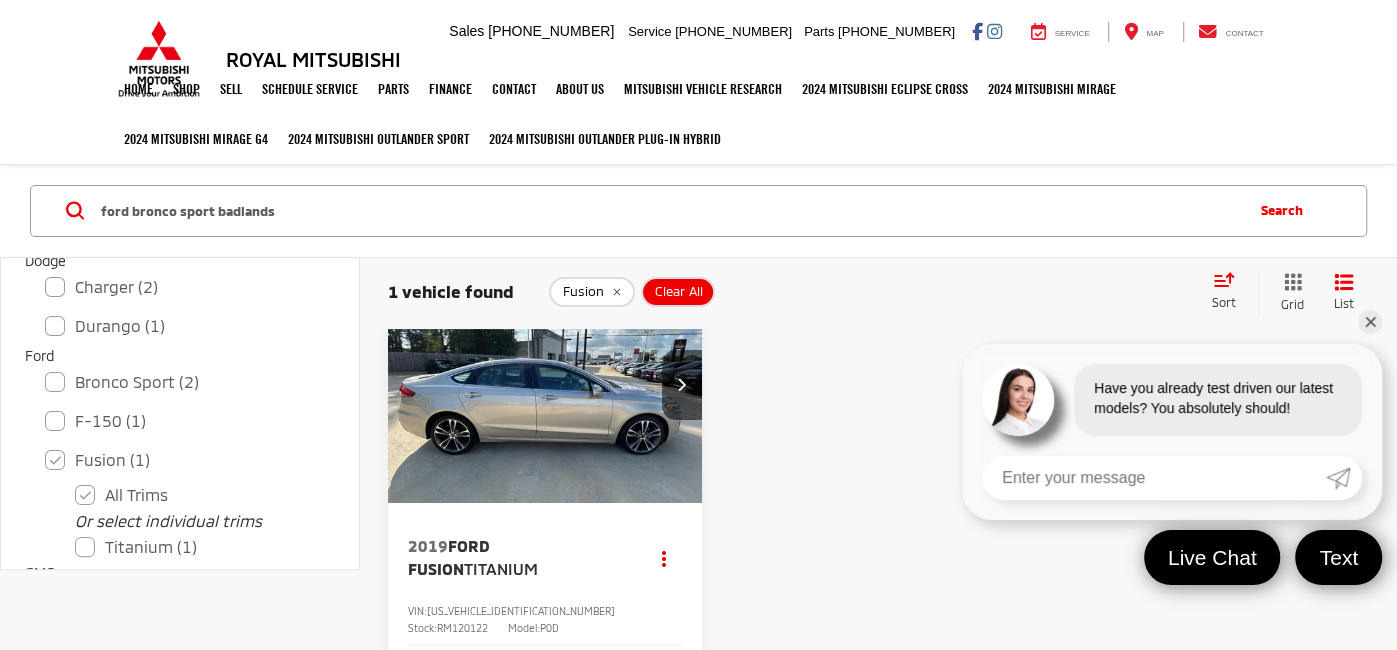 click at bounding box center (545, 385) 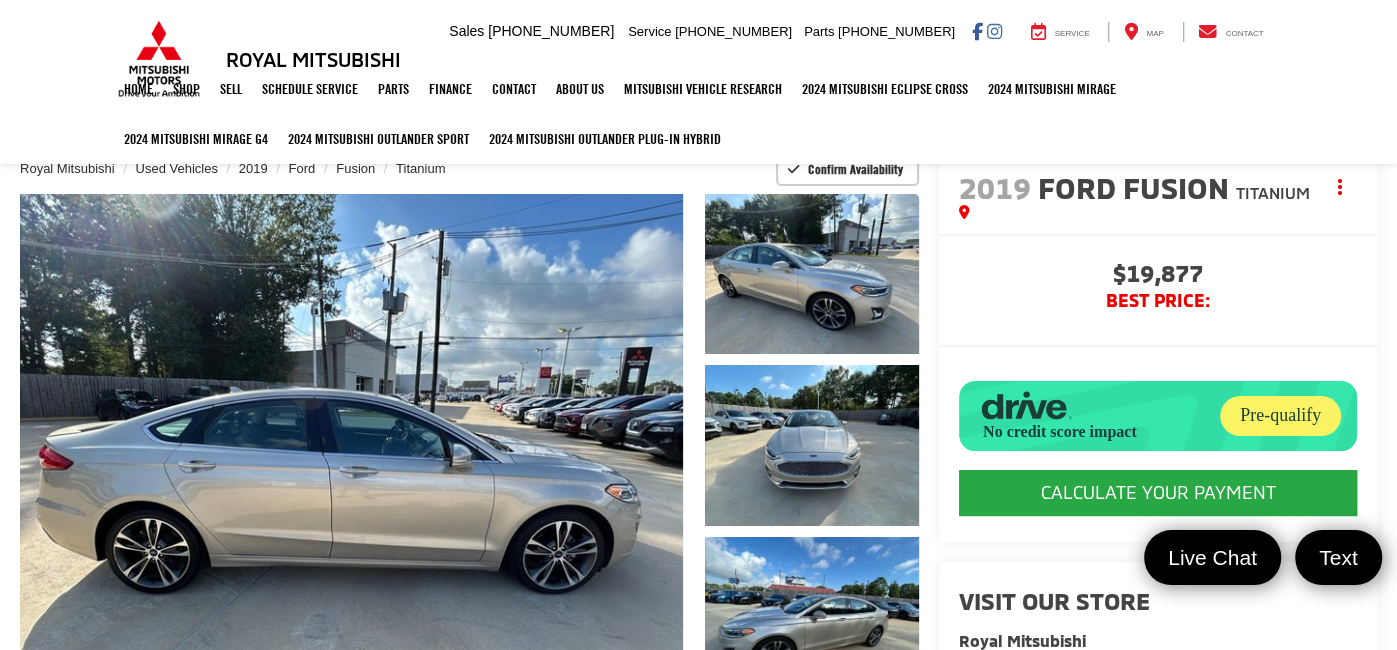 scroll, scrollTop: 27, scrollLeft: 0, axis: vertical 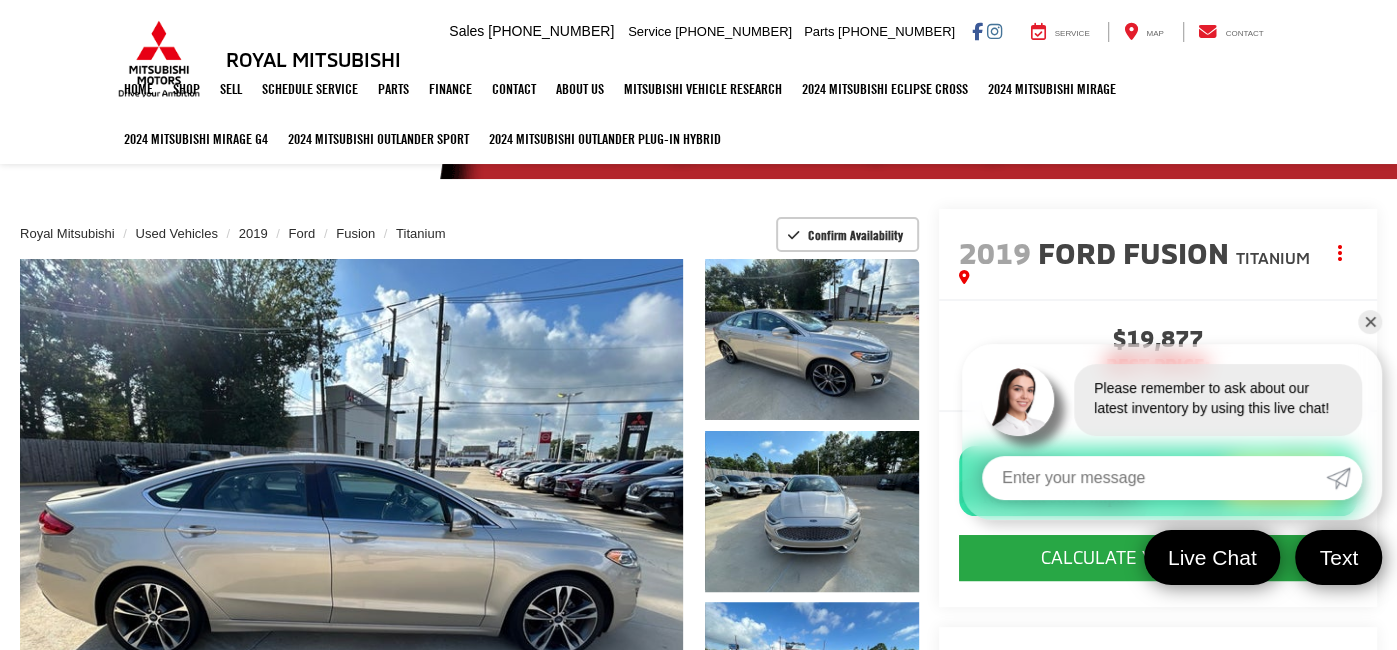 click on "✕" at bounding box center [1370, 322] 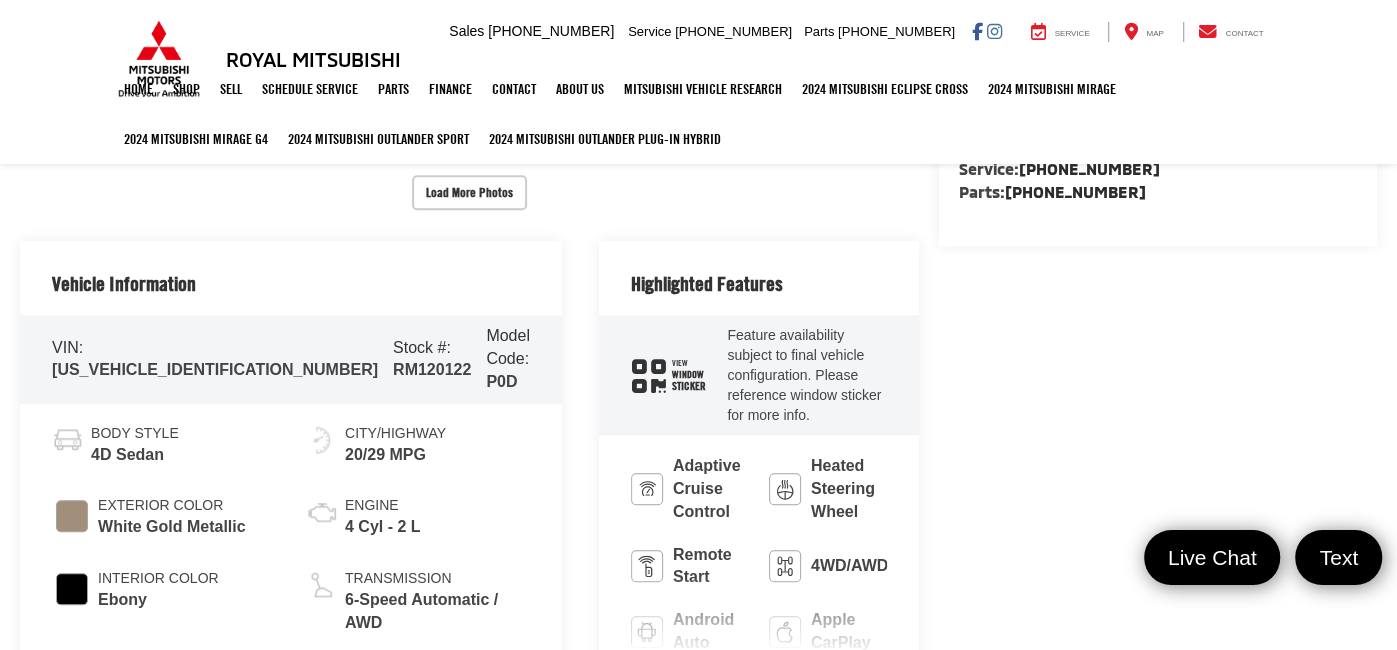 scroll, scrollTop: 737, scrollLeft: 0, axis: vertical 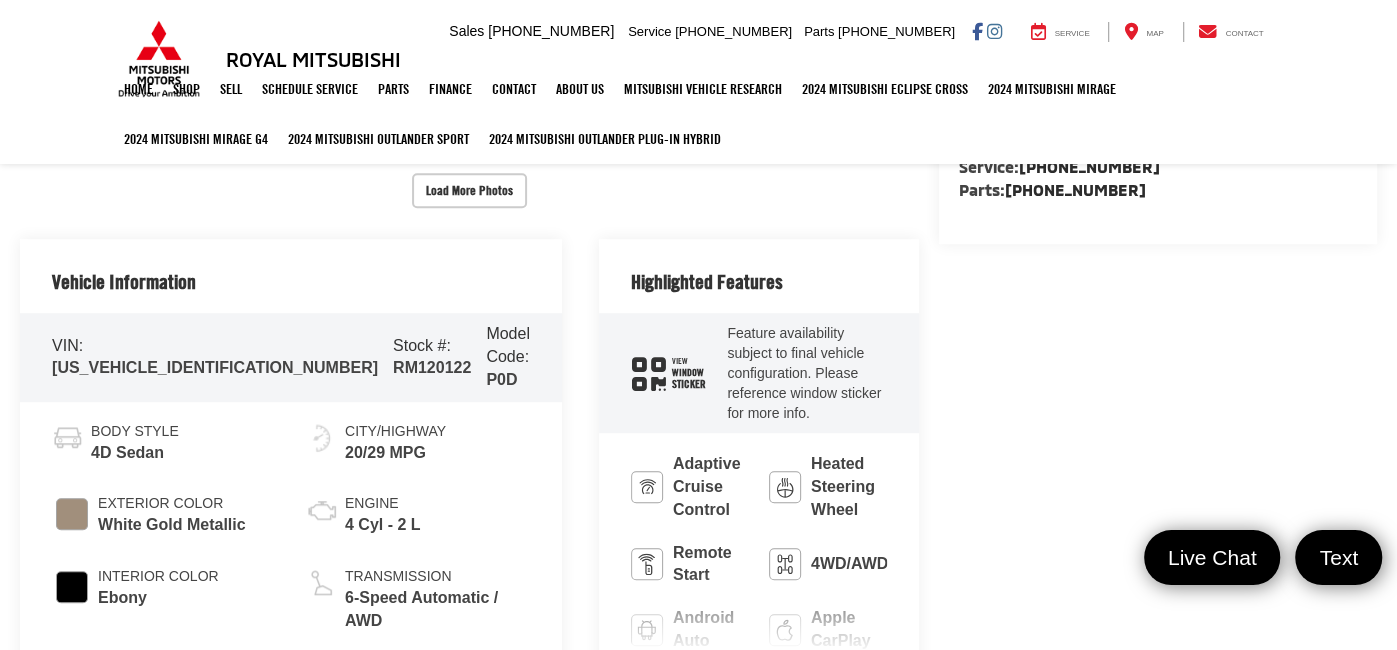click on "4D Sedan" at bounding box center (135, 453) 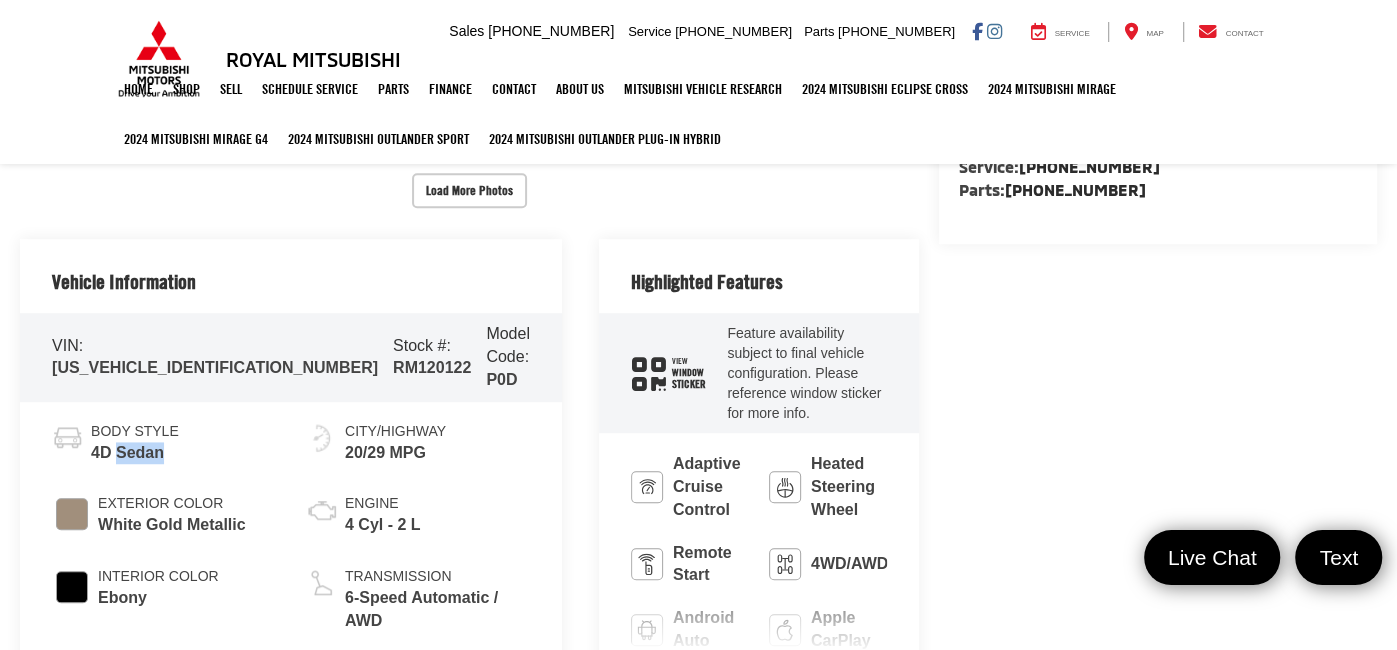 click on "4D Sedan" at bounding box center [135, 453] 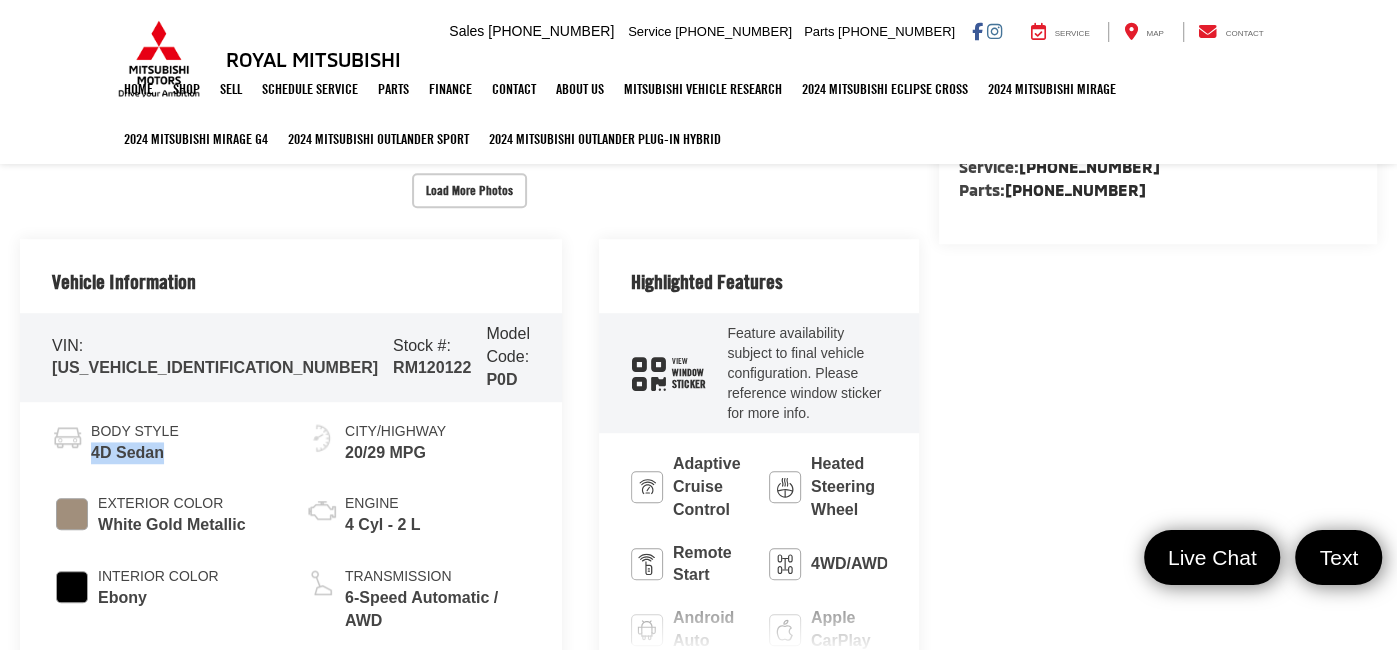 click on "4D Sedan" at bounding box center (135, 453) 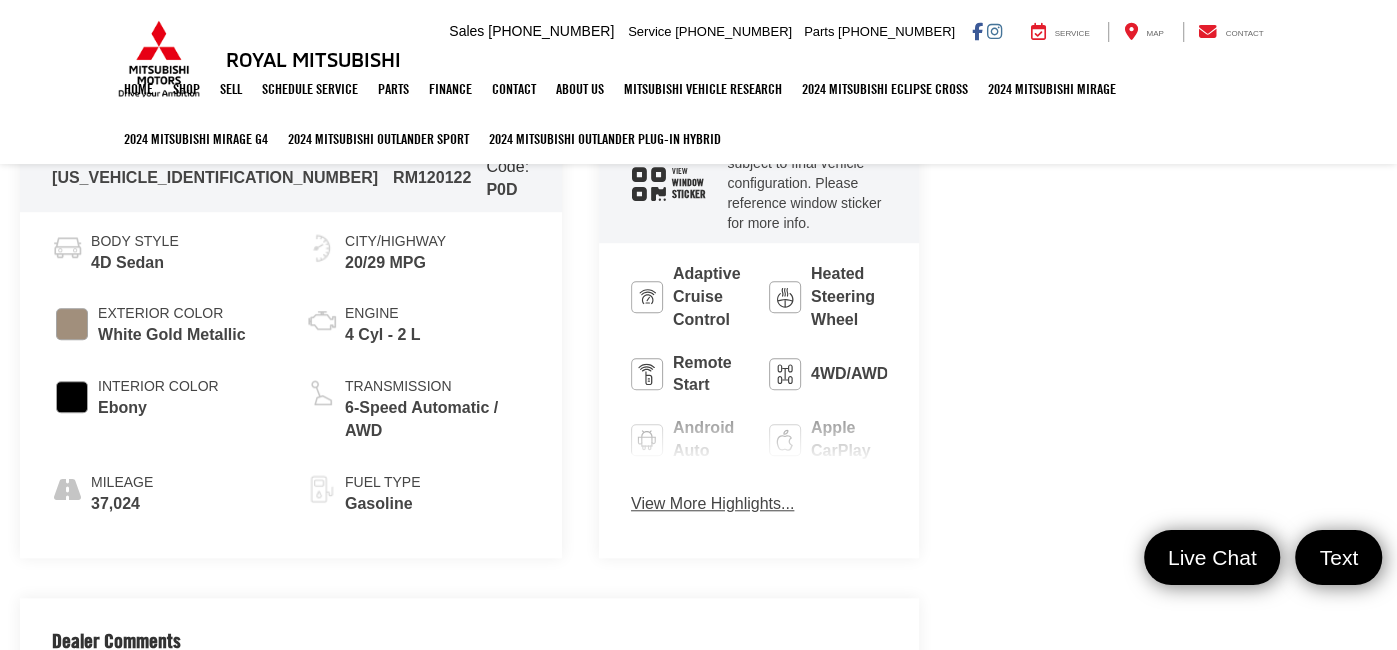 scroll, scrollTop: 1215, scrollLeft: 0, axis: vertical 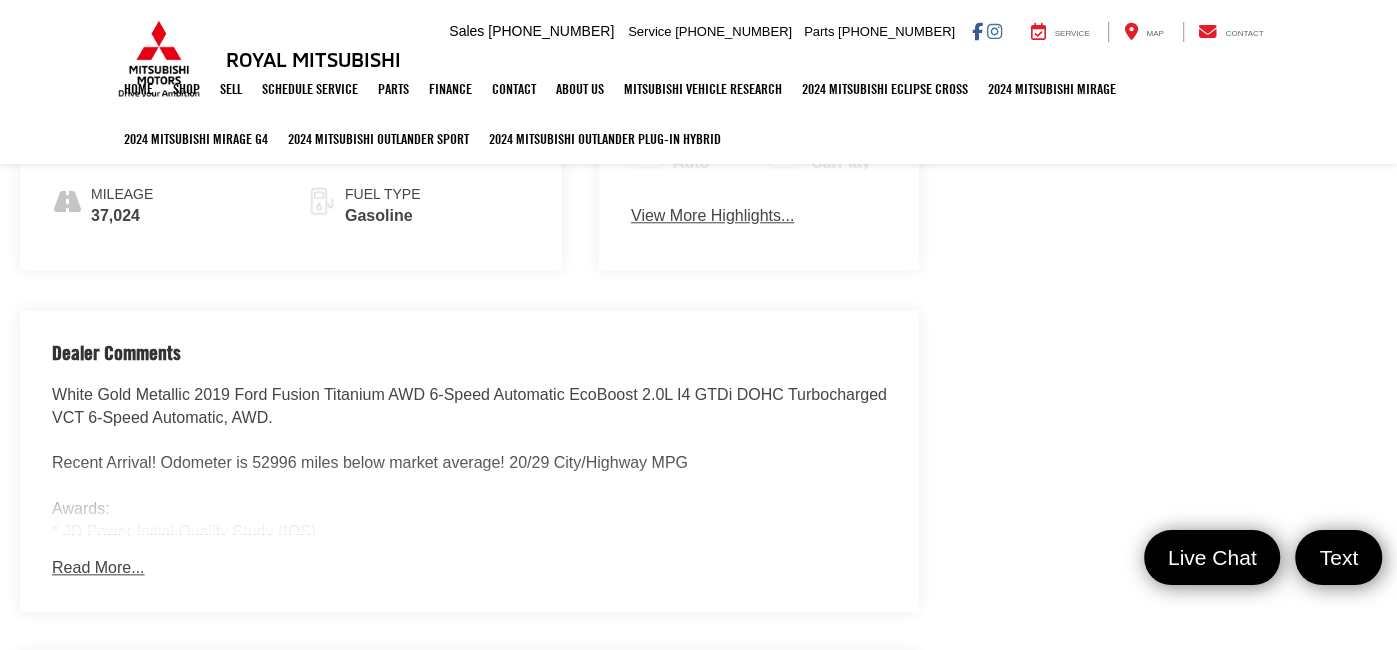 click on "Read More..." at bounding box center (98, 568) 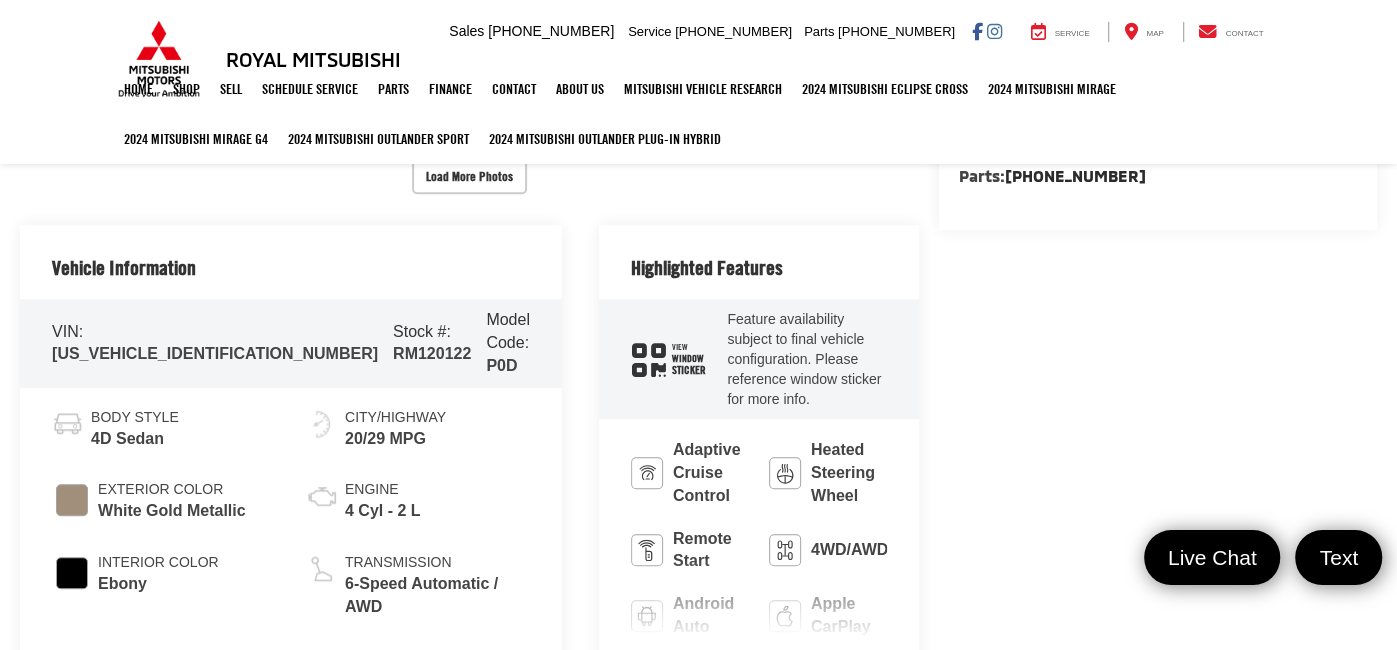 scroll, scrollTop: 840, scrollLeft: 0, axis: vertical 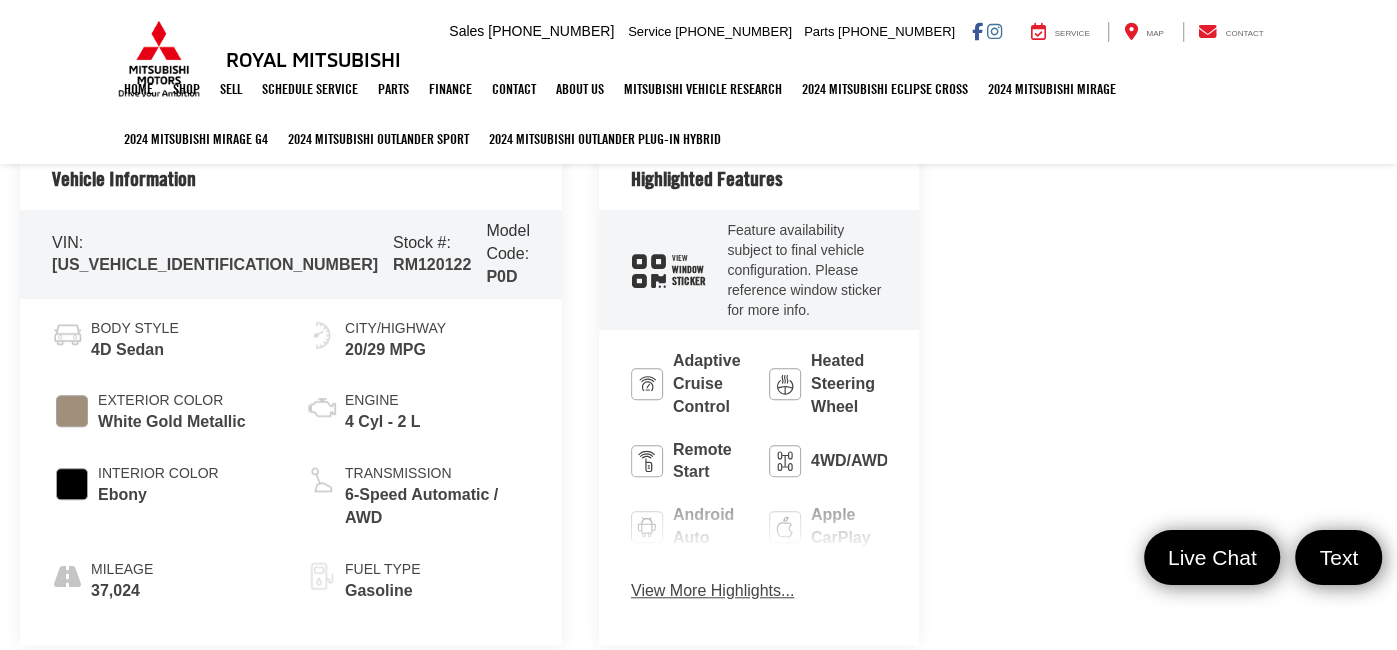 click on "View More Highlights..." at bounding box center [712, 591] 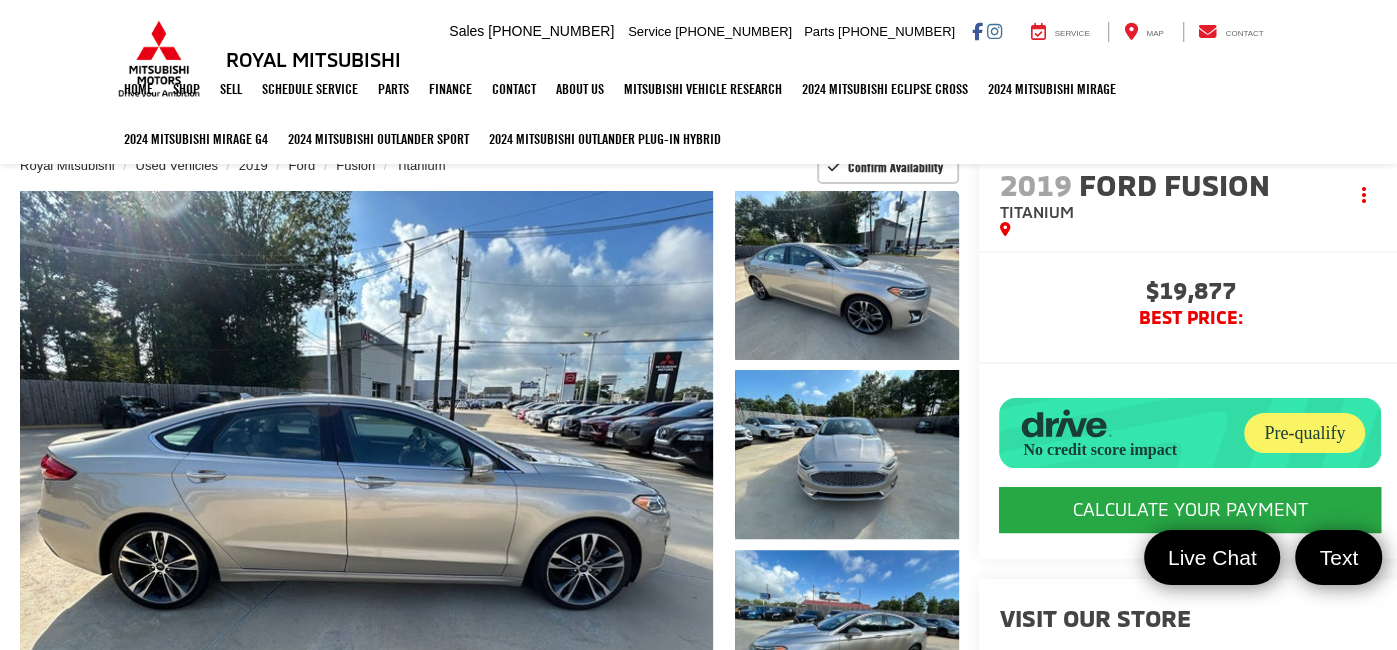 scroll, scrollTop: 162, scrollLeft: 0, axis: vertical 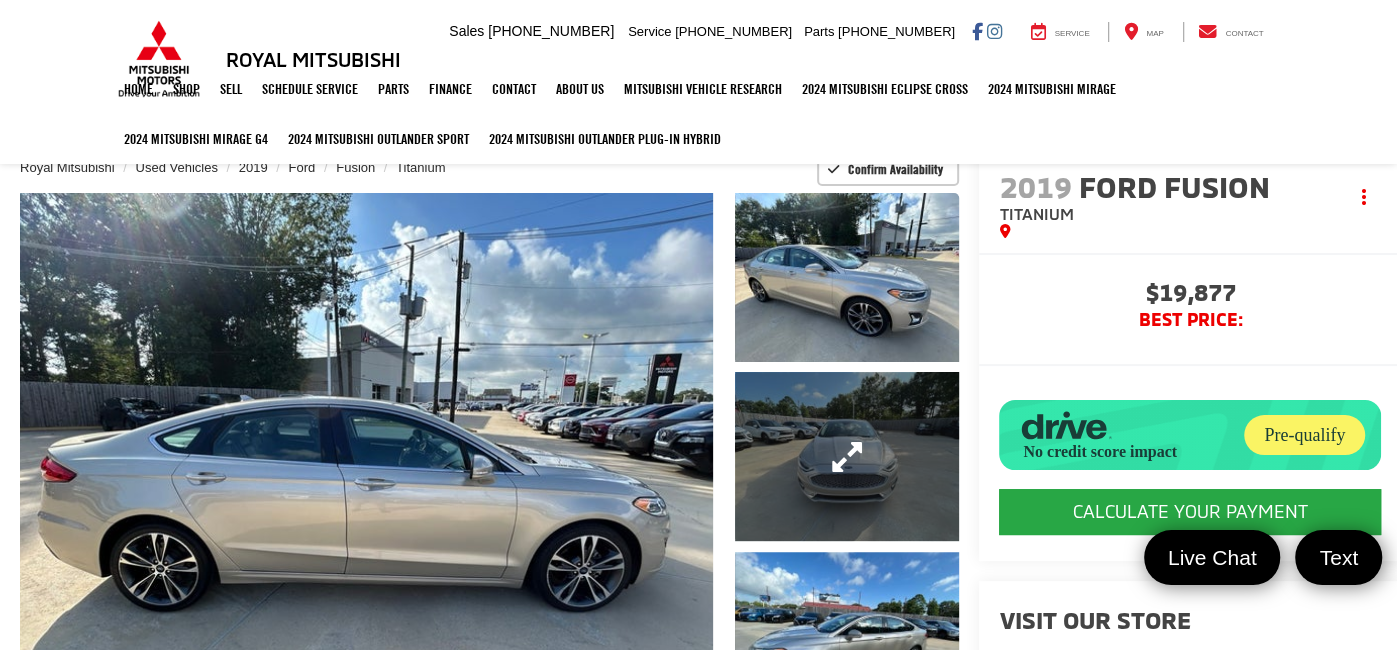 click at bounding box center [847, 456] 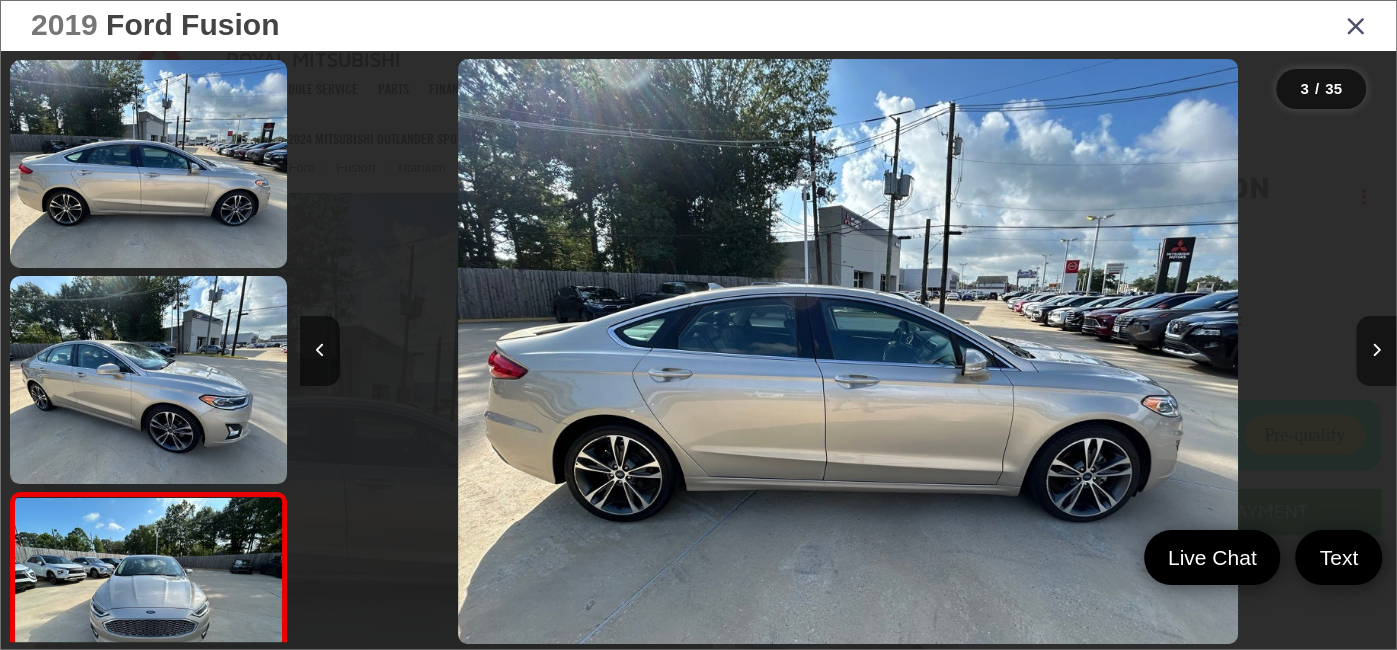 scroll, scrollTop: 276, scrollLeft: 0, axis: vertical 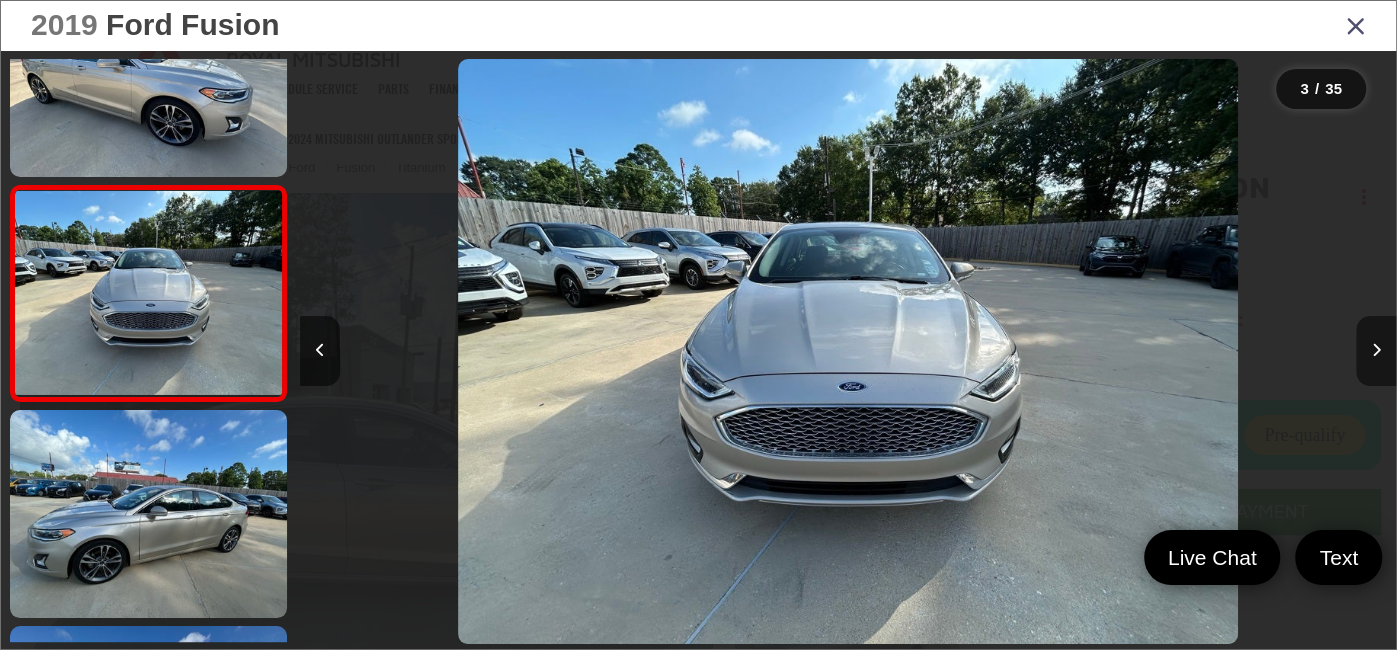 click at bounding box center (1376, 351) 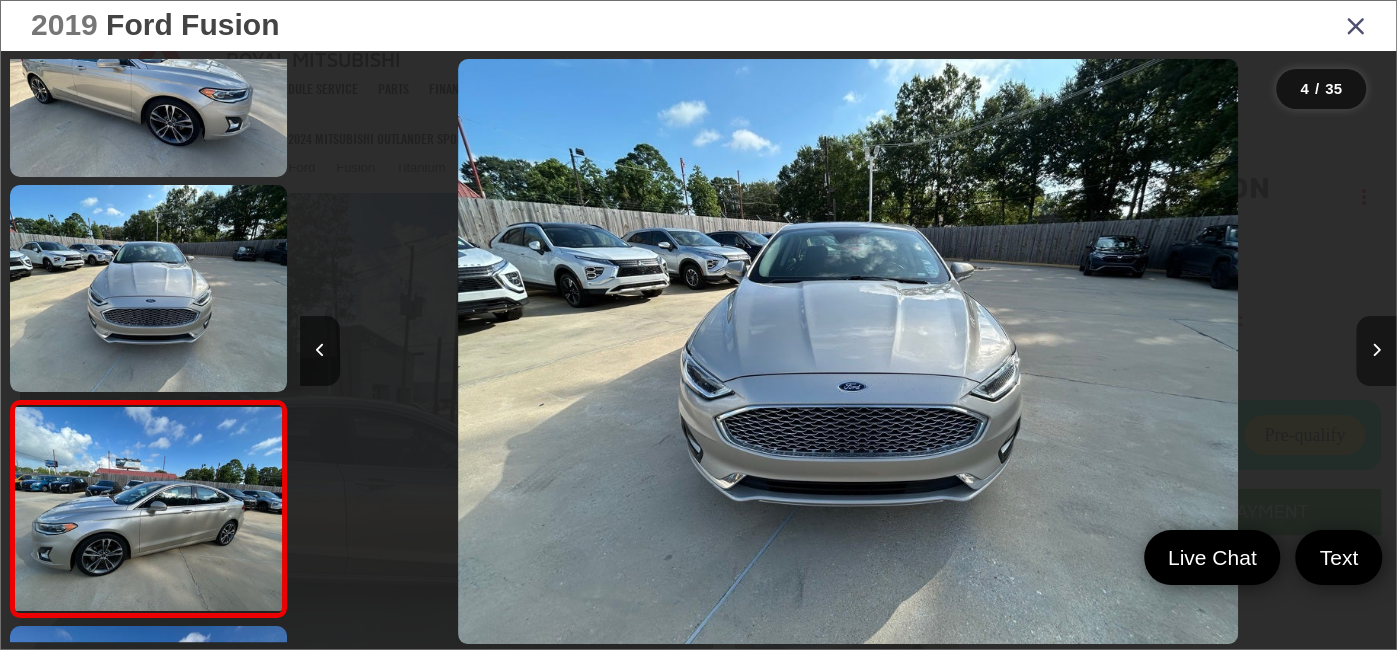 scroll, scrollTop: 0, scrollLeft: 2531, axis: horizontal 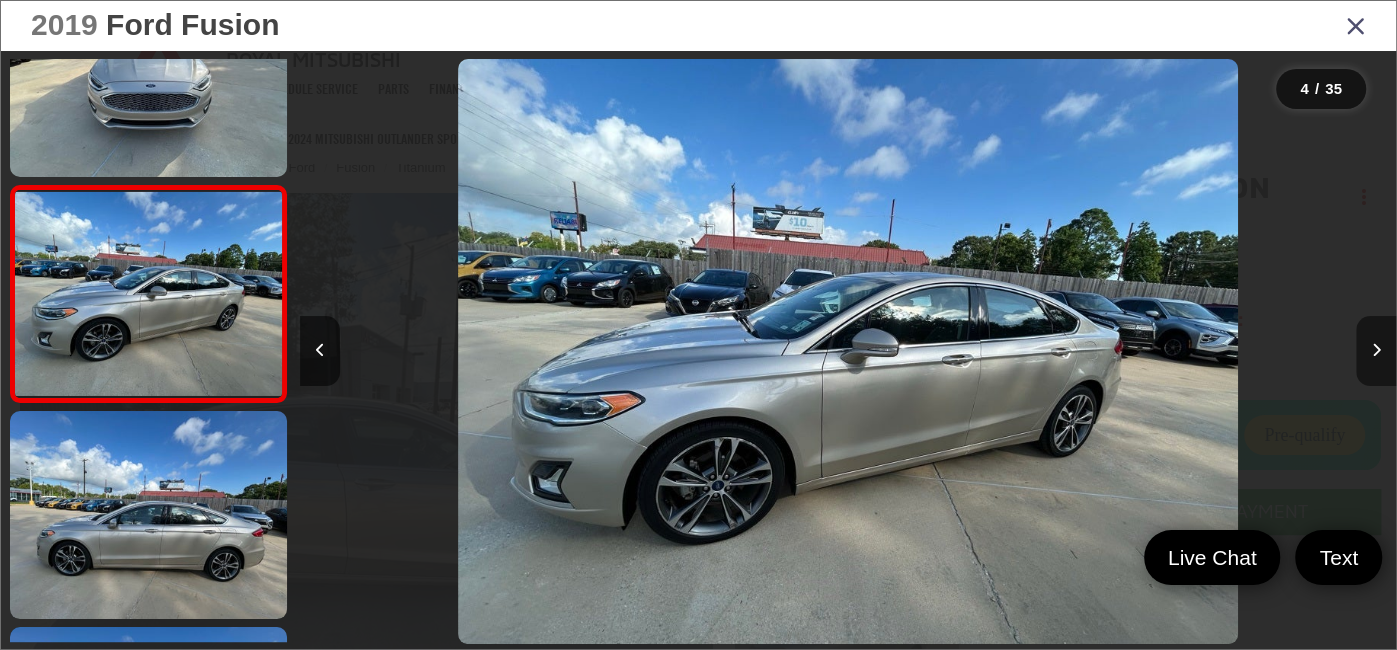 click at bounding box center (1376, 351) 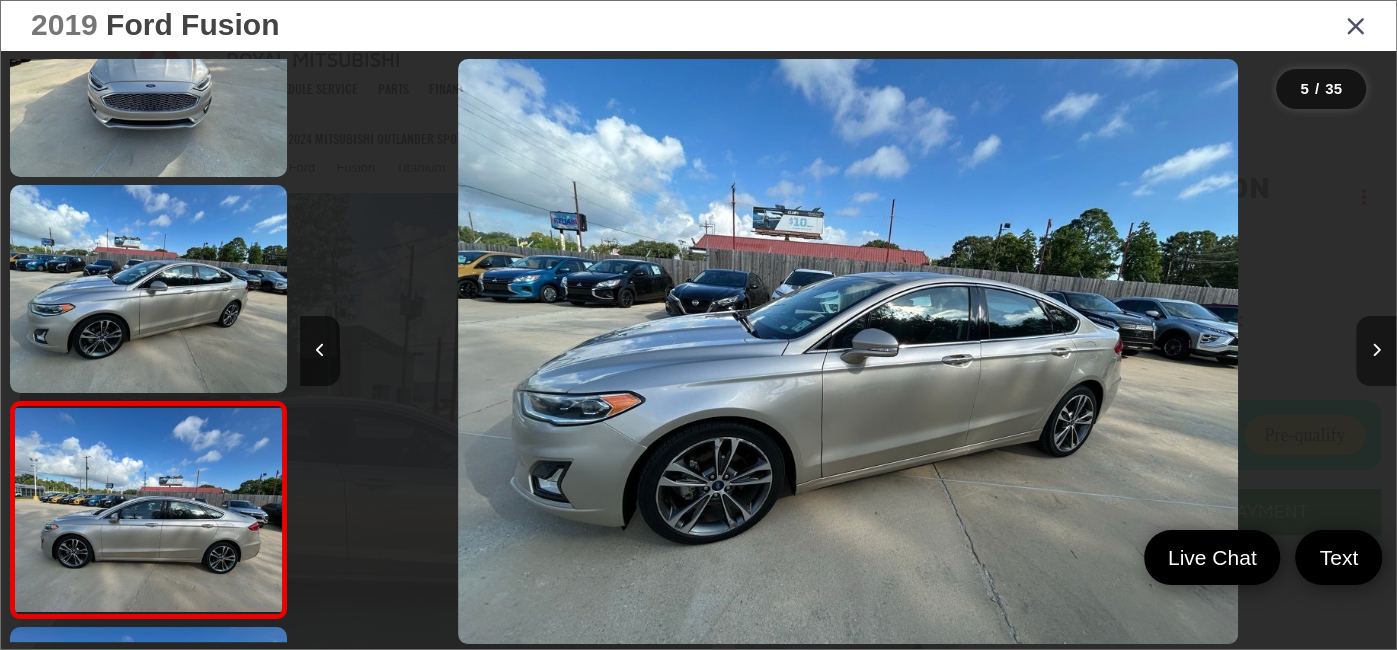 scroll, scrollTop: 0, scrollLeft: 3360, axis: horizontal 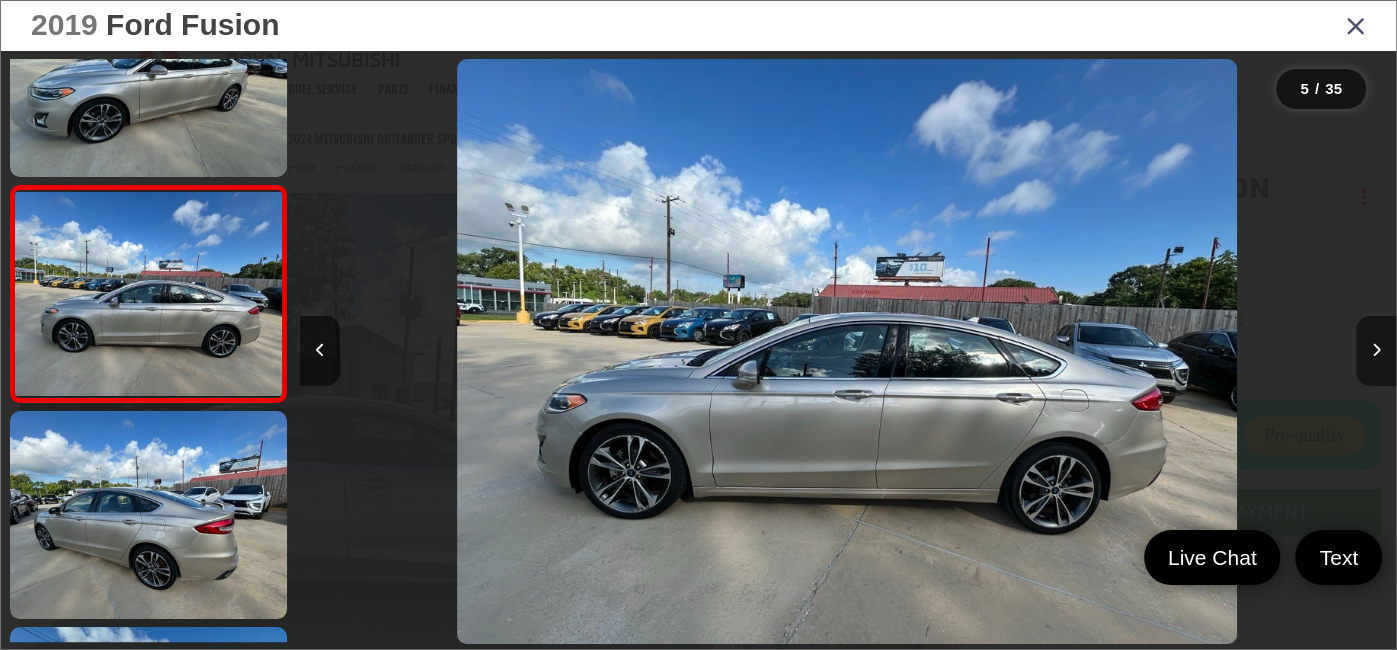 click at bounding box center [1376, 351] 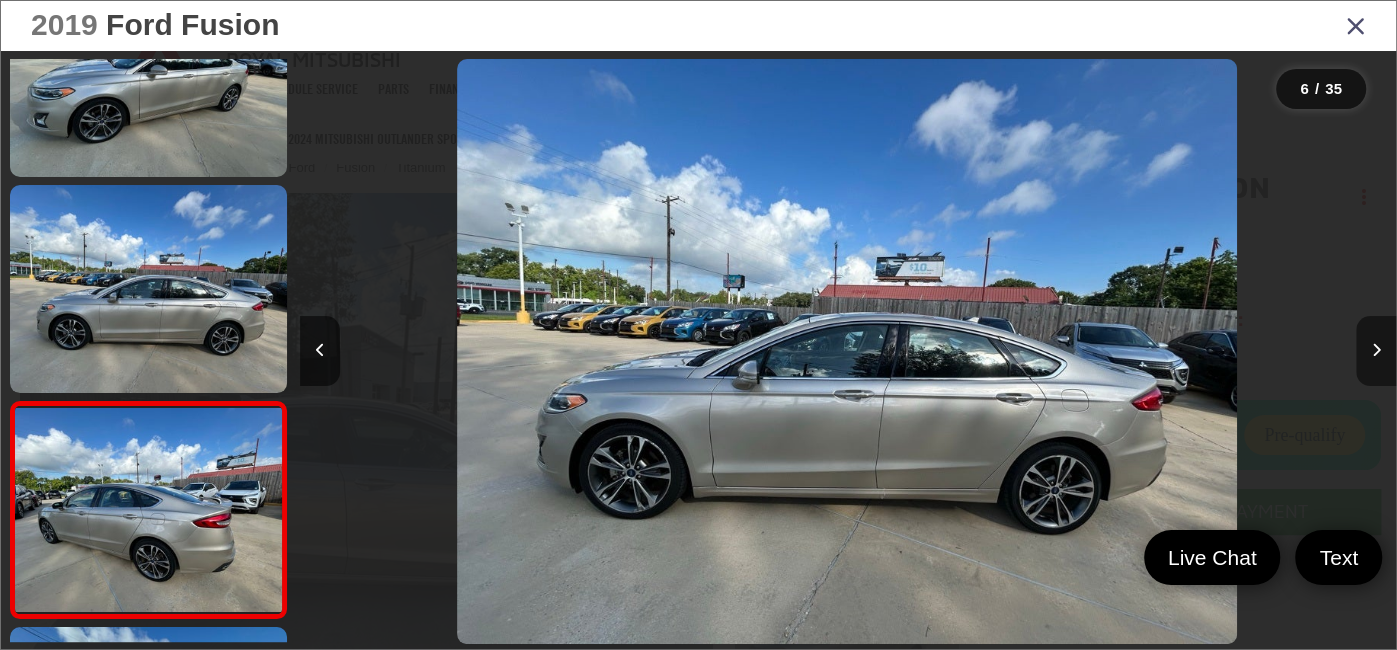 scroll, scrollTop: 0, scrollLeft: 4681, axis: horizontal 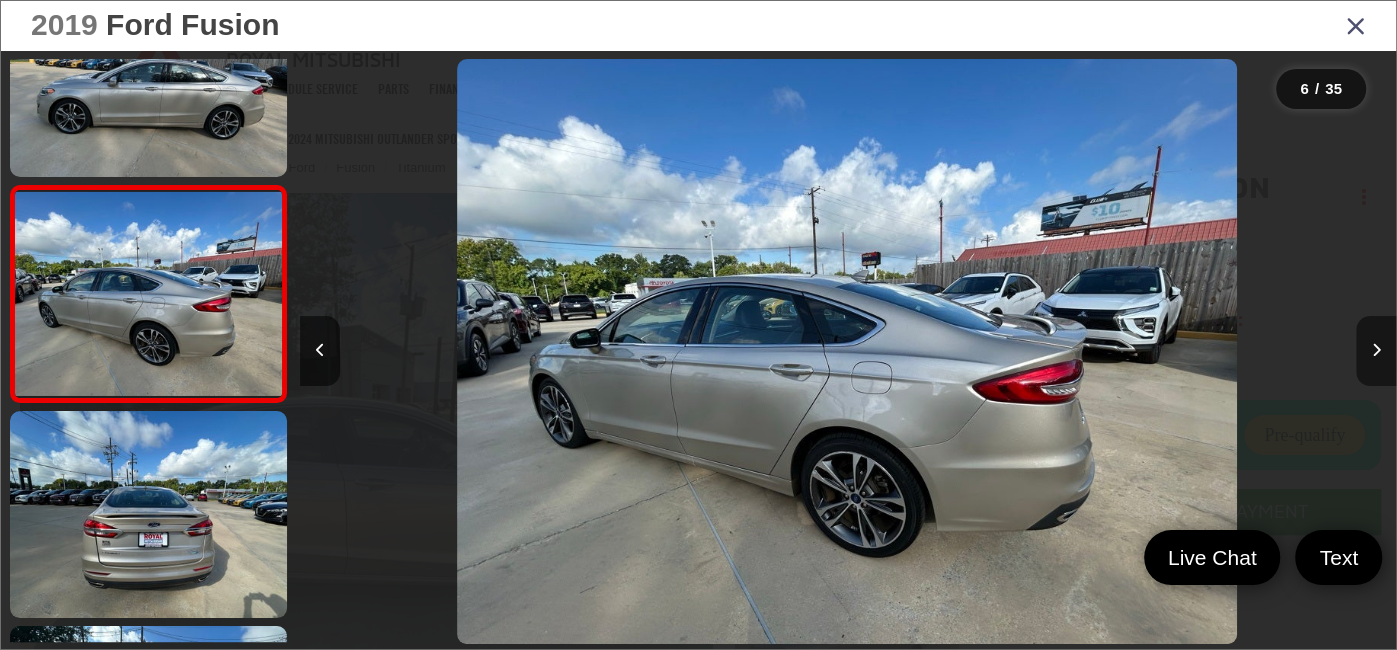 click at bounding box center (1376, 351) 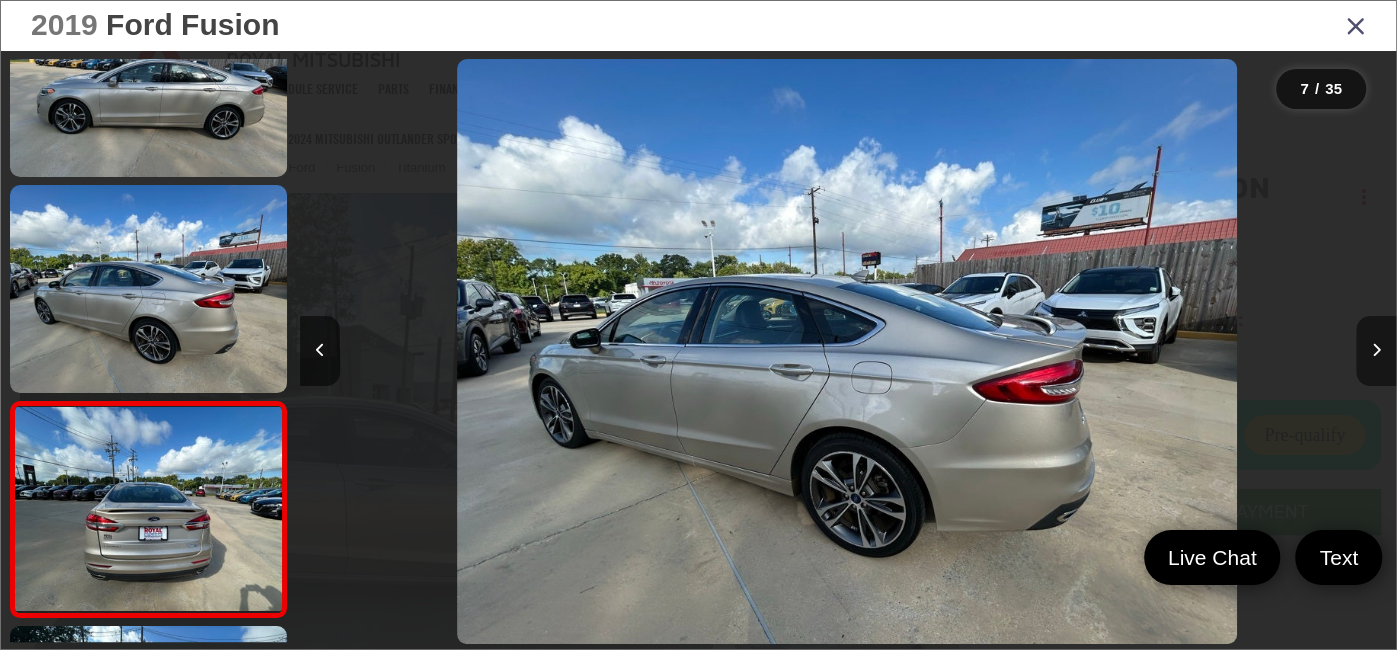 scroll, scrollTop: 0, scrollLeft: 5553, axis: horizontal 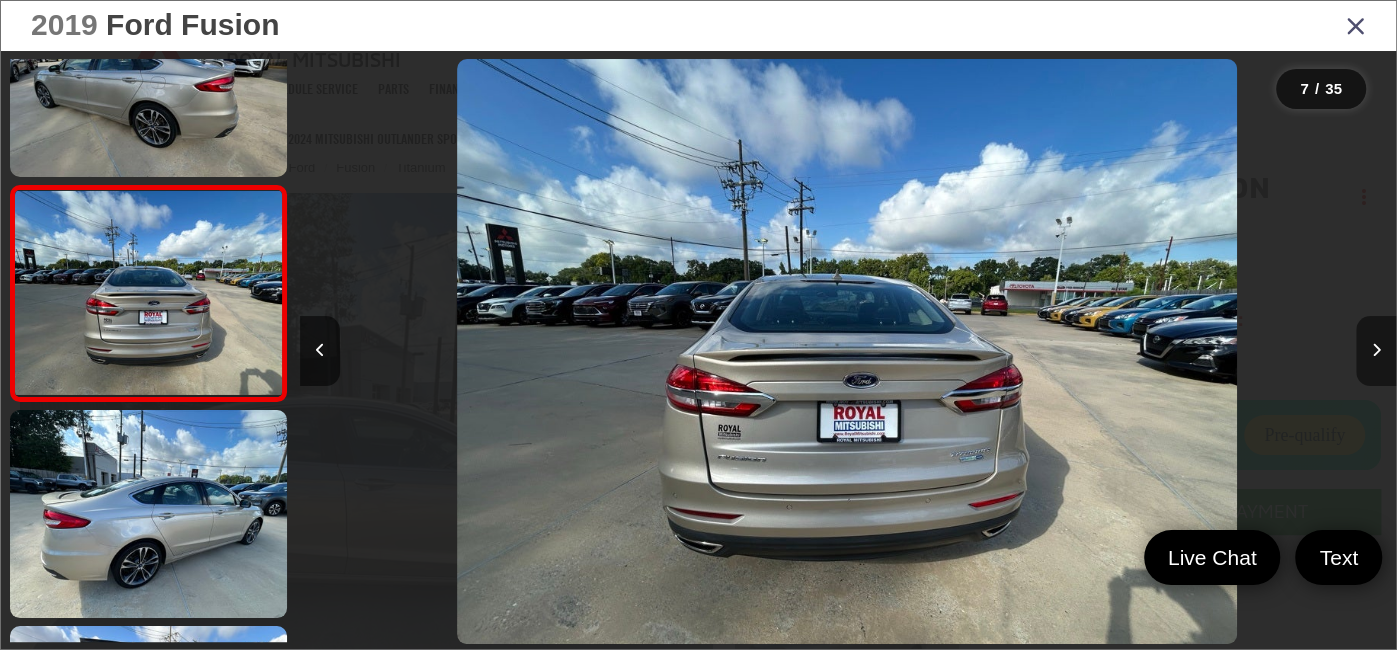 click at bounding box center (1376, 351) 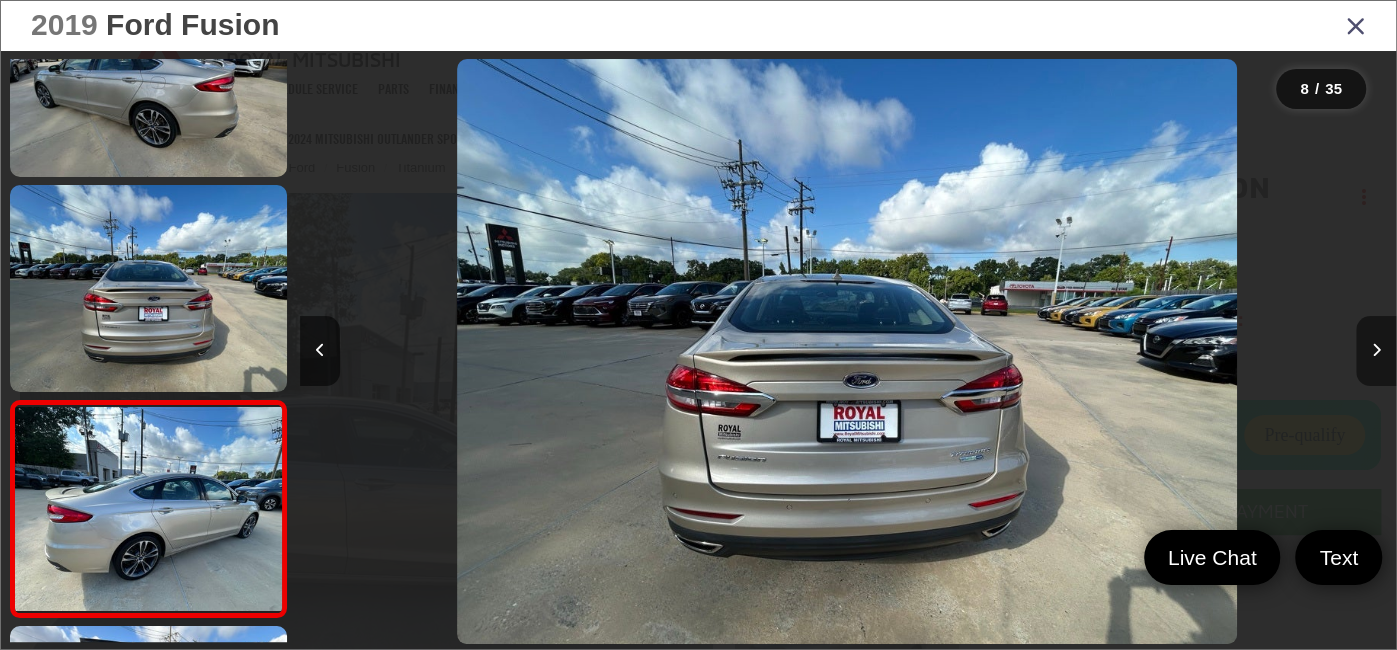 scroll, scrollTop: 0, scrollLeft: 6873, axis: horizontal 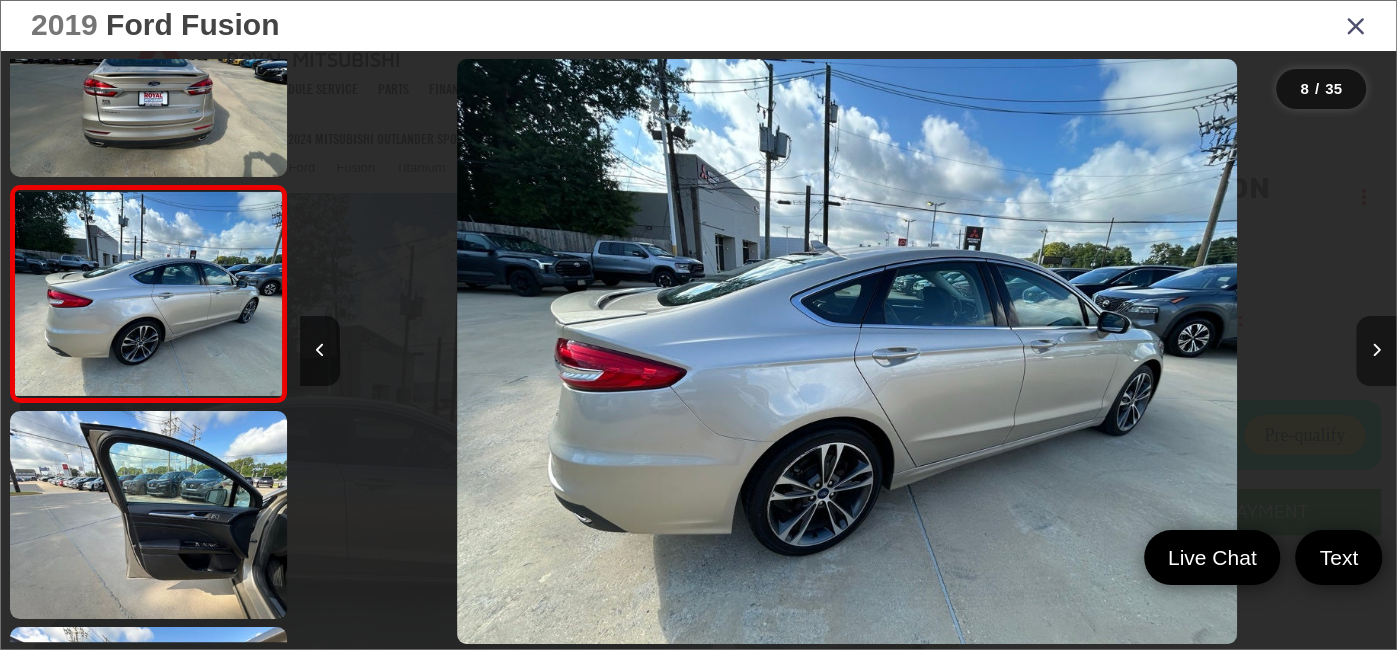click at bounding box center [1376, 351] 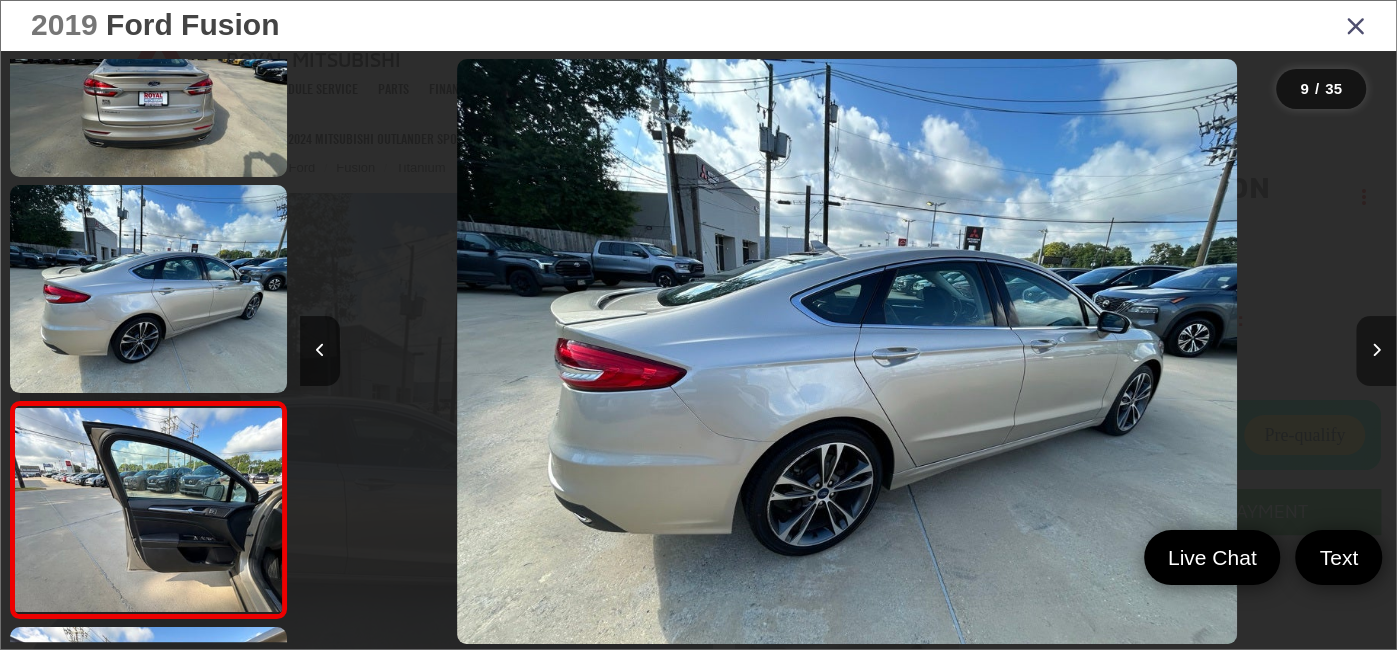 scroll, scrollTop: 0, scrollLeft: 7970, axis: horizontal 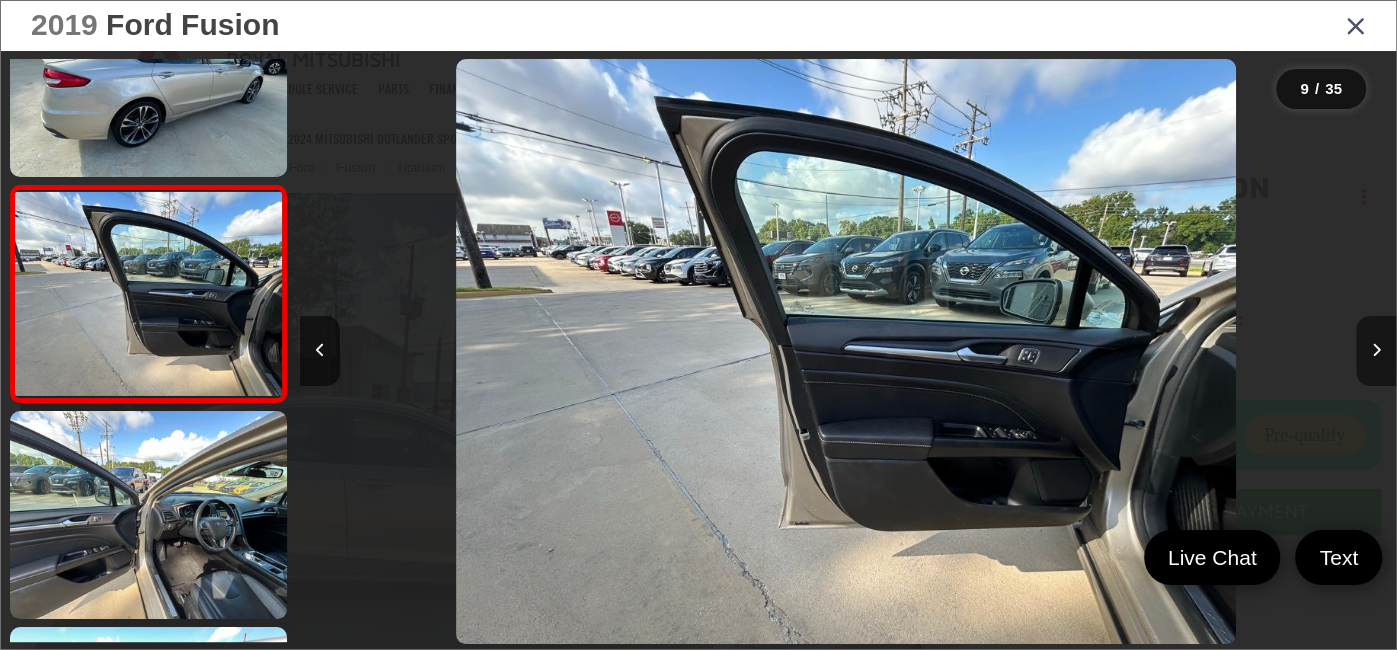 click at bounding box center [1376, 351] 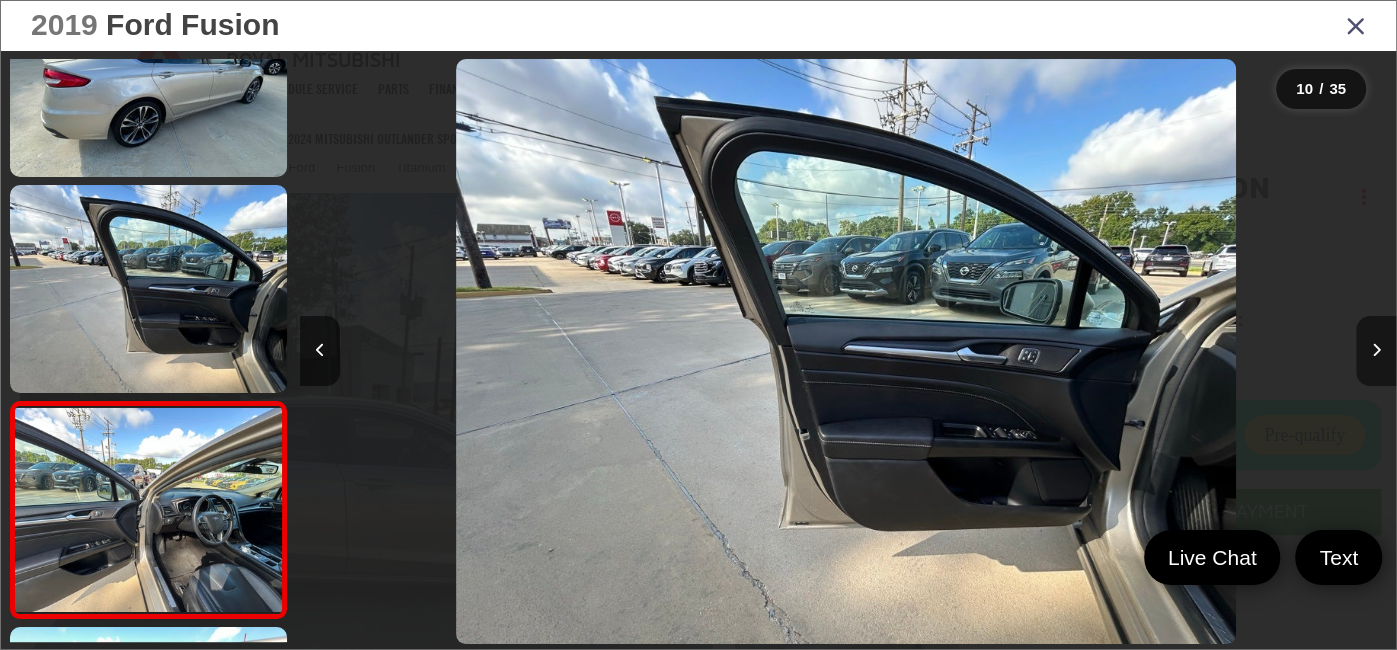 scroll, scrollTop: 0, scrollLeft: 8842, axis: horizontal 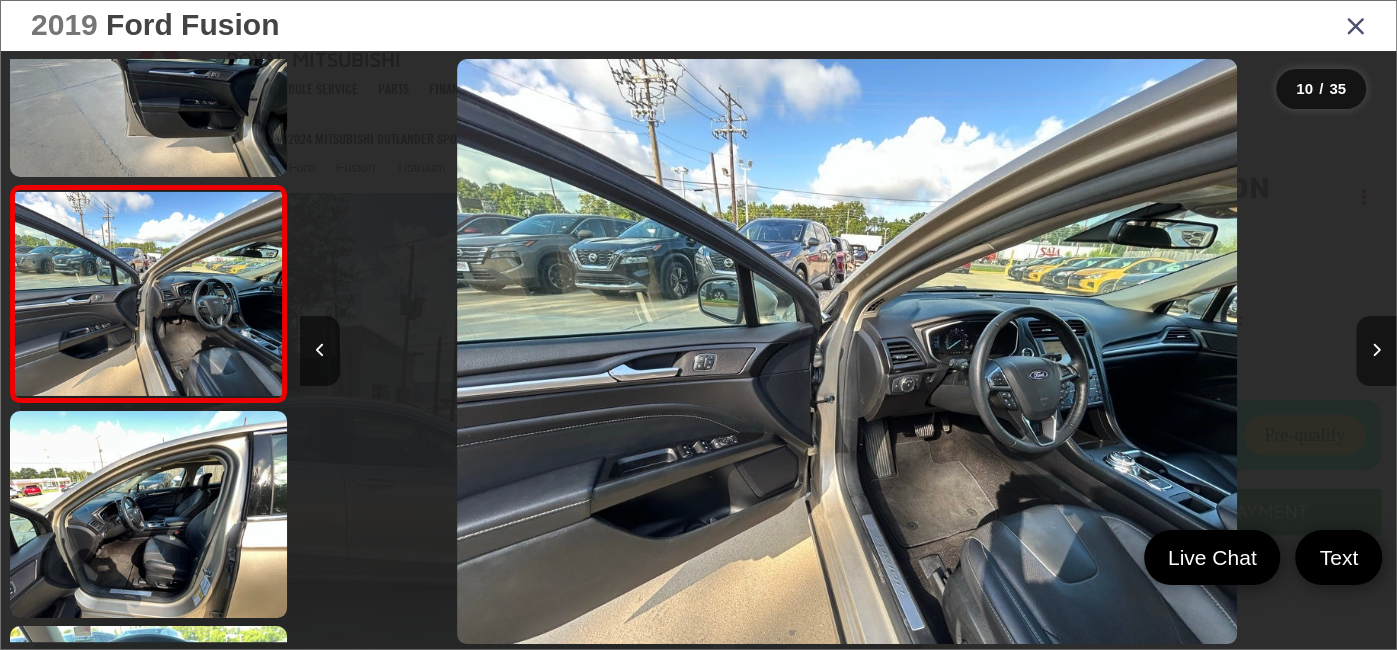 click at bounding box center [1356, 25] 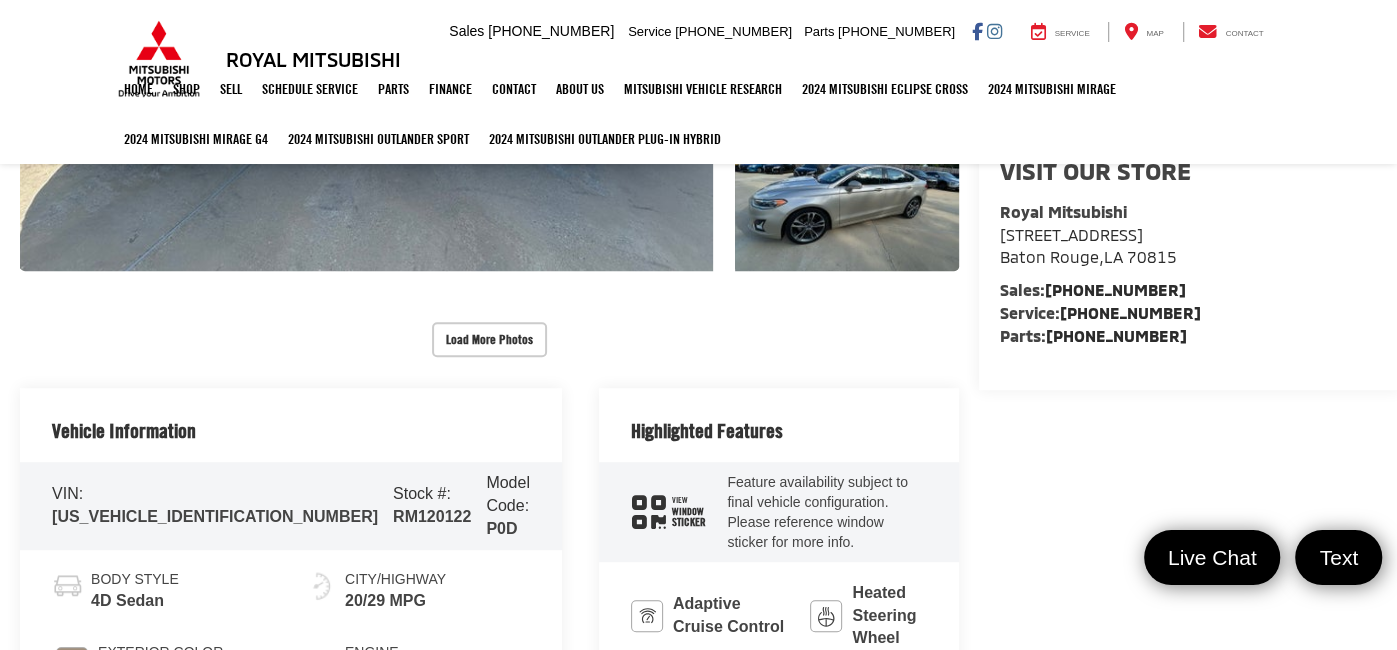 scroll, scrollTop: 652, scrollLeft: 0, axis: vertical 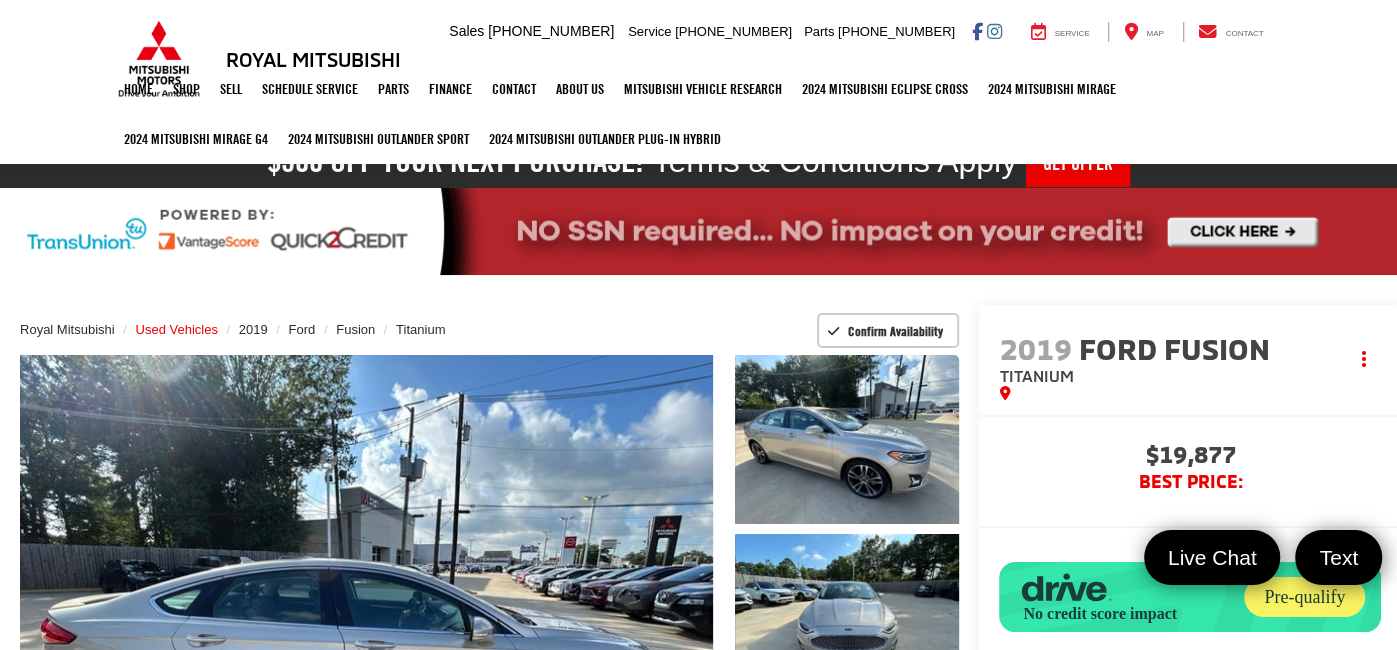 click on "Used Vehicles" at bounding box center (177, 329) 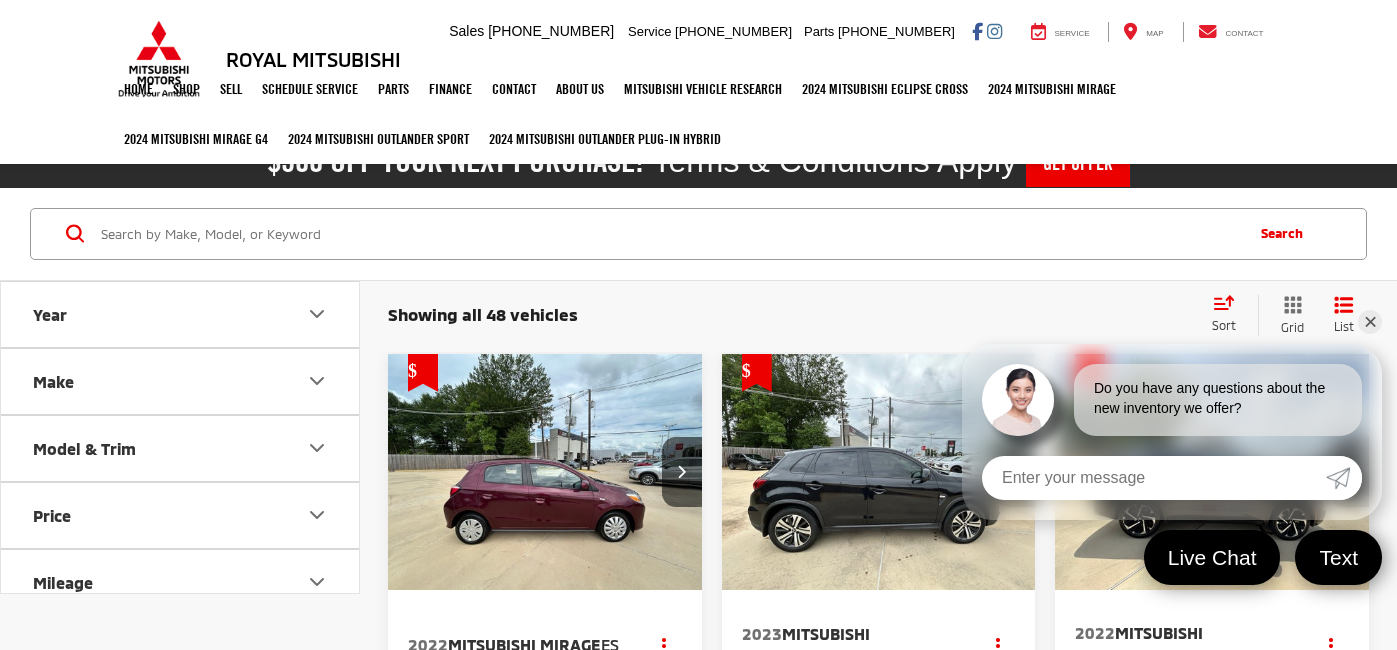 scroll, scrollTop: 0, scrollLeft: 0, axis: both 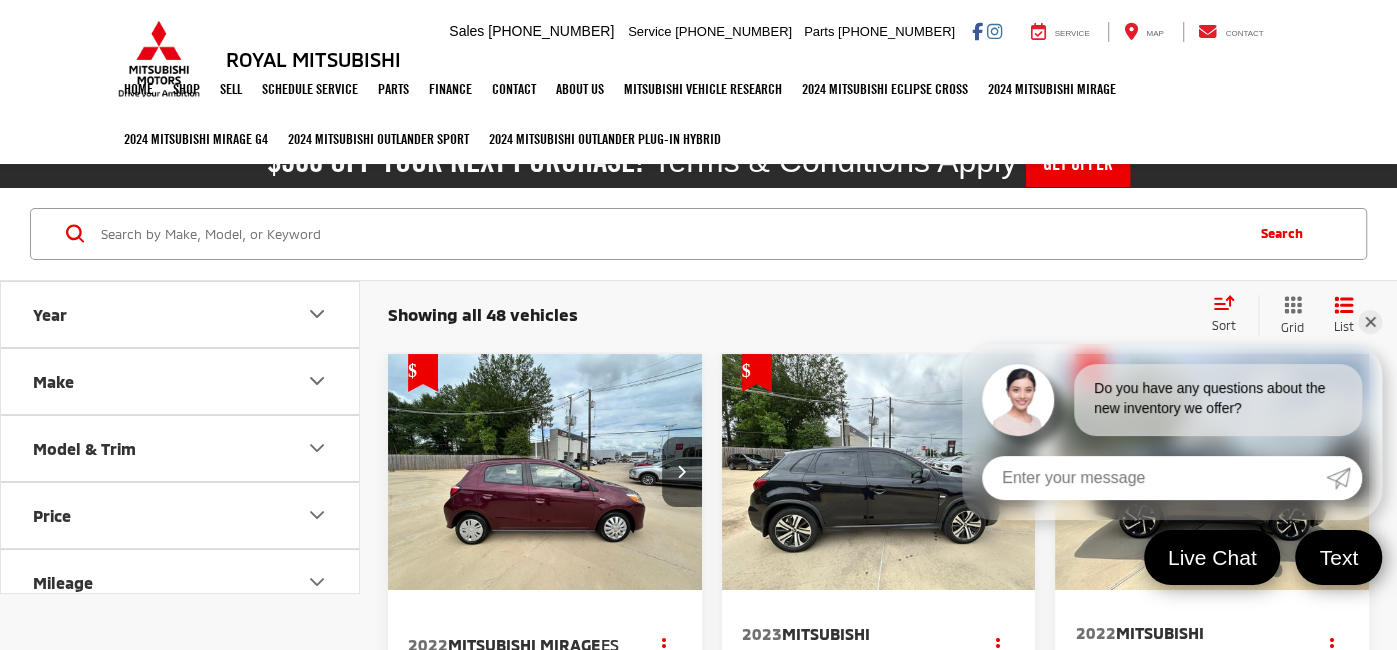 click on "✕" at bounding box center (1370, 322) 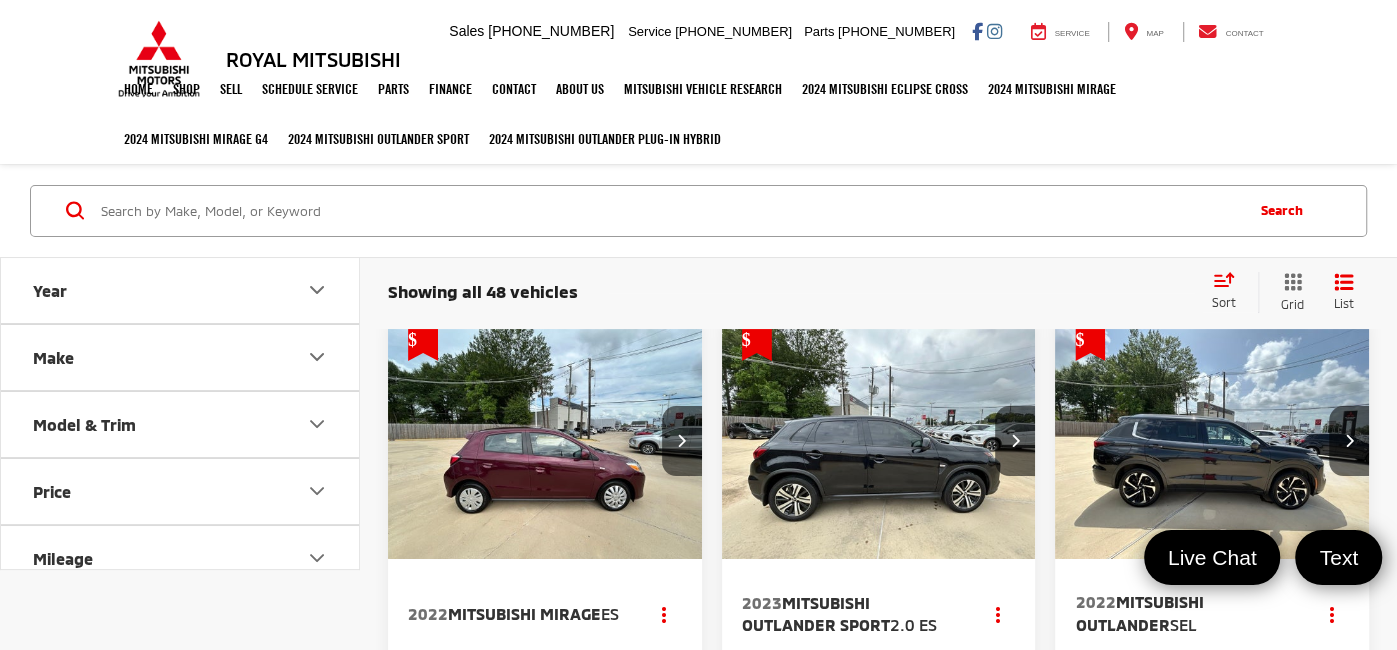 scroll, scrollTop: 77, scrollLeft: 0, axis: vertical 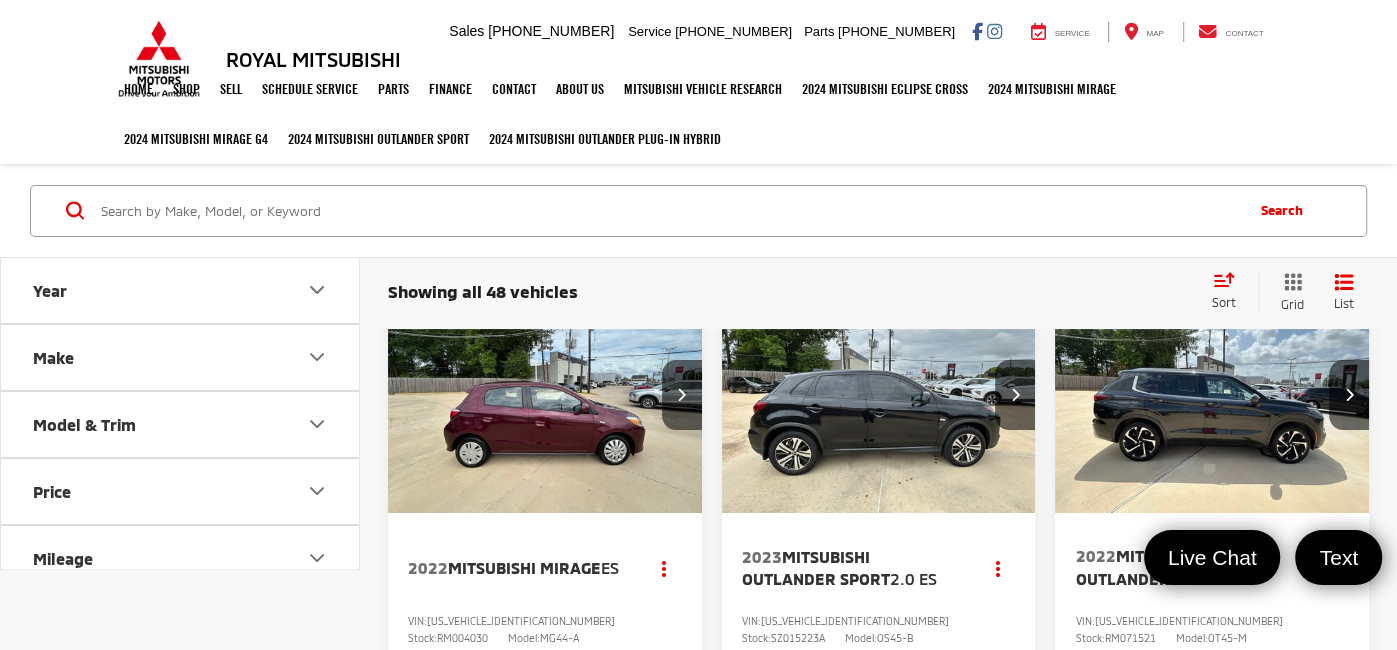 click on "Model & Trim" at bounding box center (181, 423) 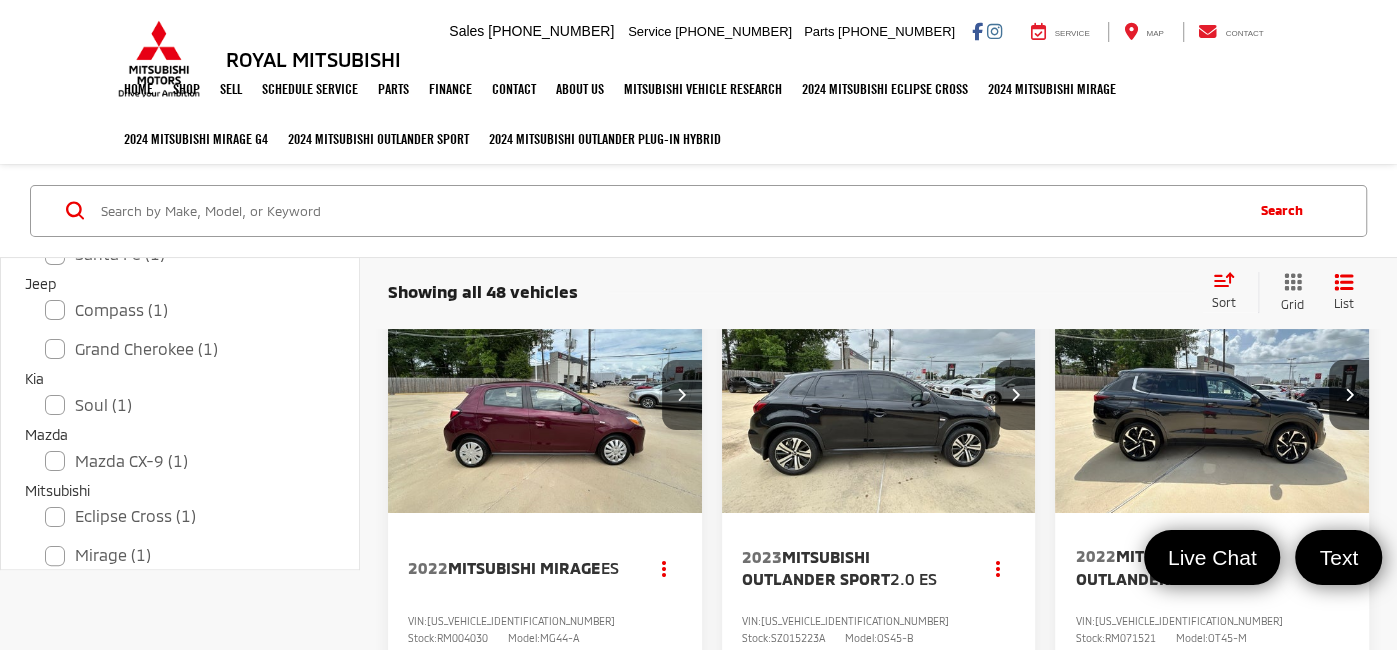 scroll, scrollTop: 1015, scrollLeft: 0, axis: vertical 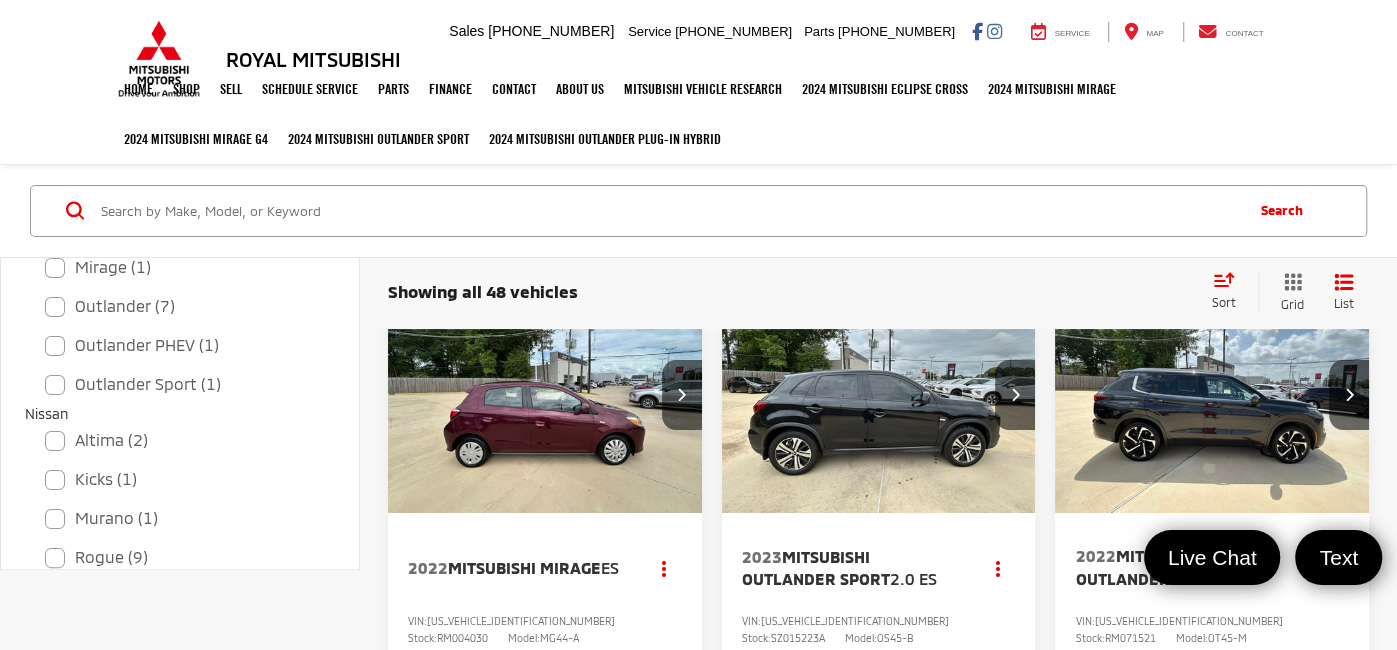 click on "Altima (2)" at bounding box center [180, 440] 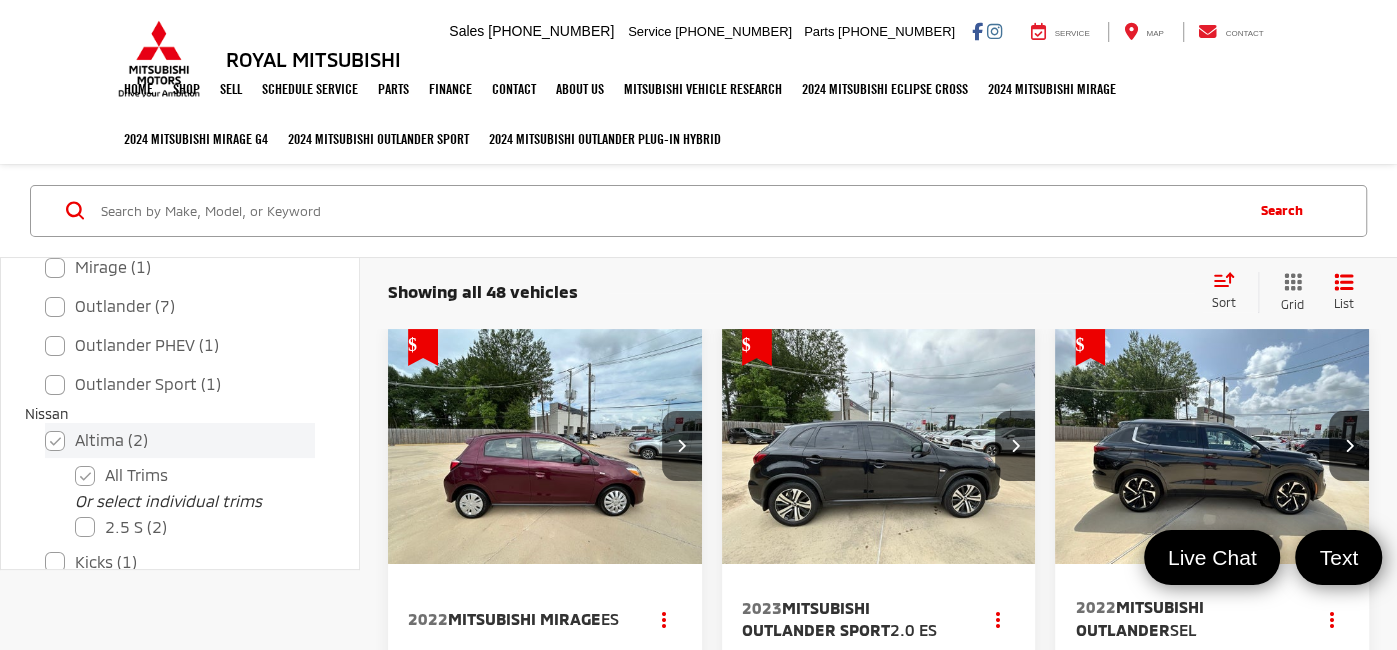 scroll, scrollTop: 21, scrollLeft: 0, axis: vertical 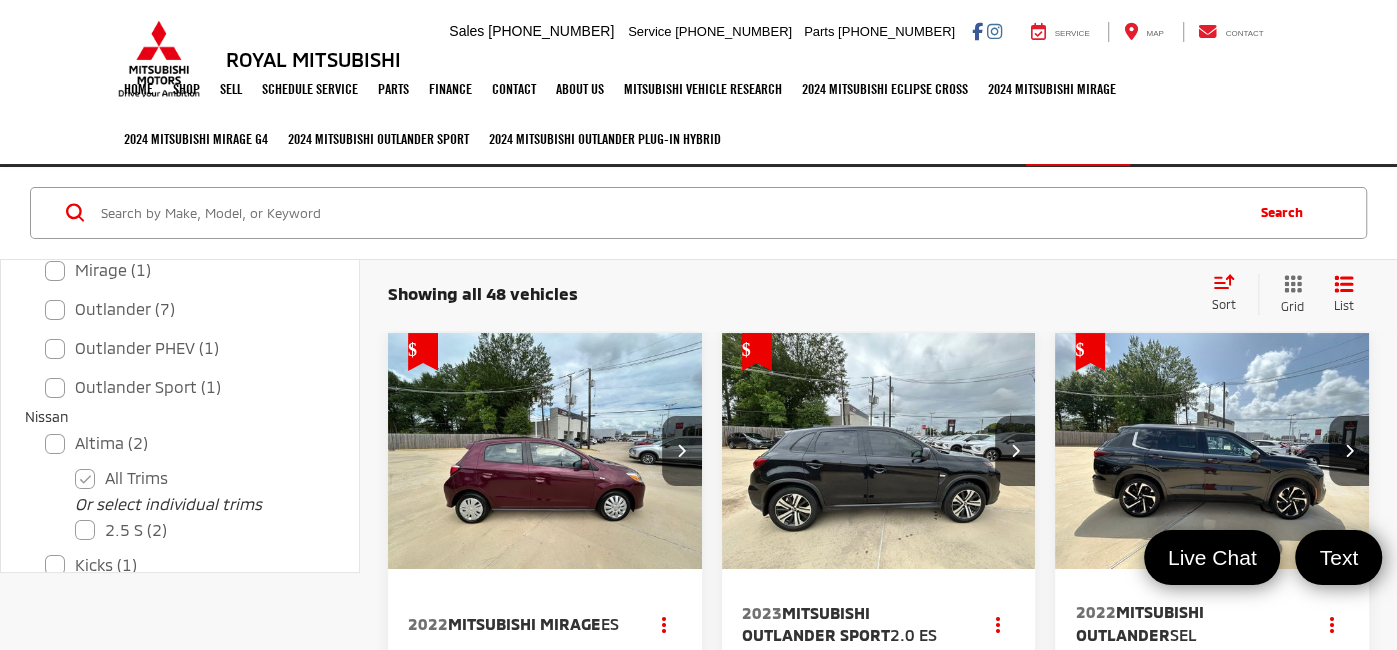 checkbox on "false" 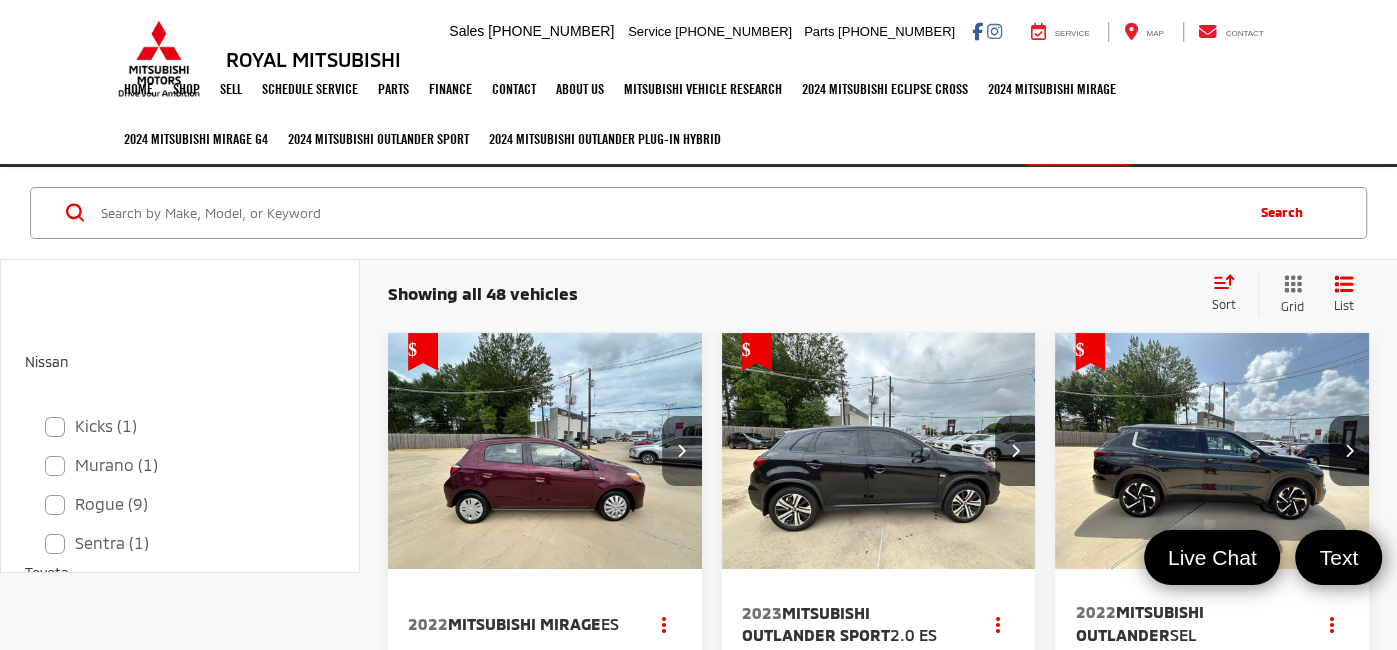 scroll, scrollTop: 1171, scrollLeft: 0, axis: vertical 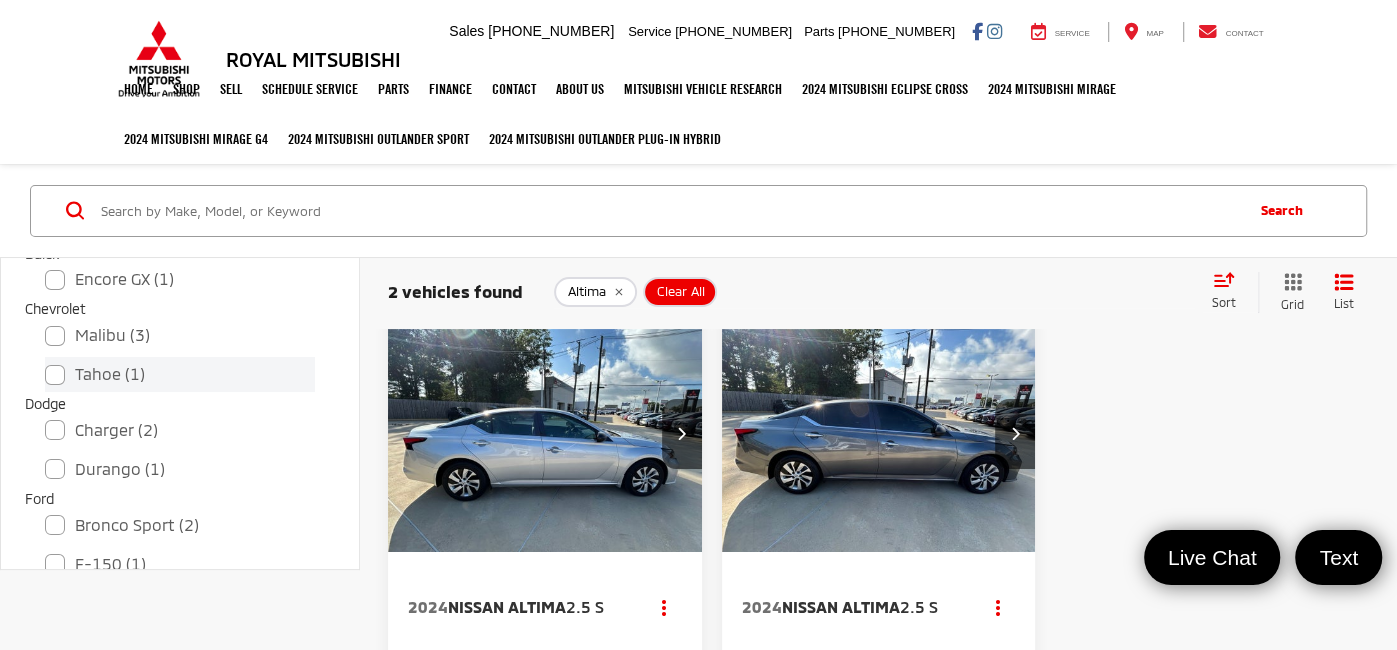 click on "Tahoe (1)" at bounding box center [180, 374] 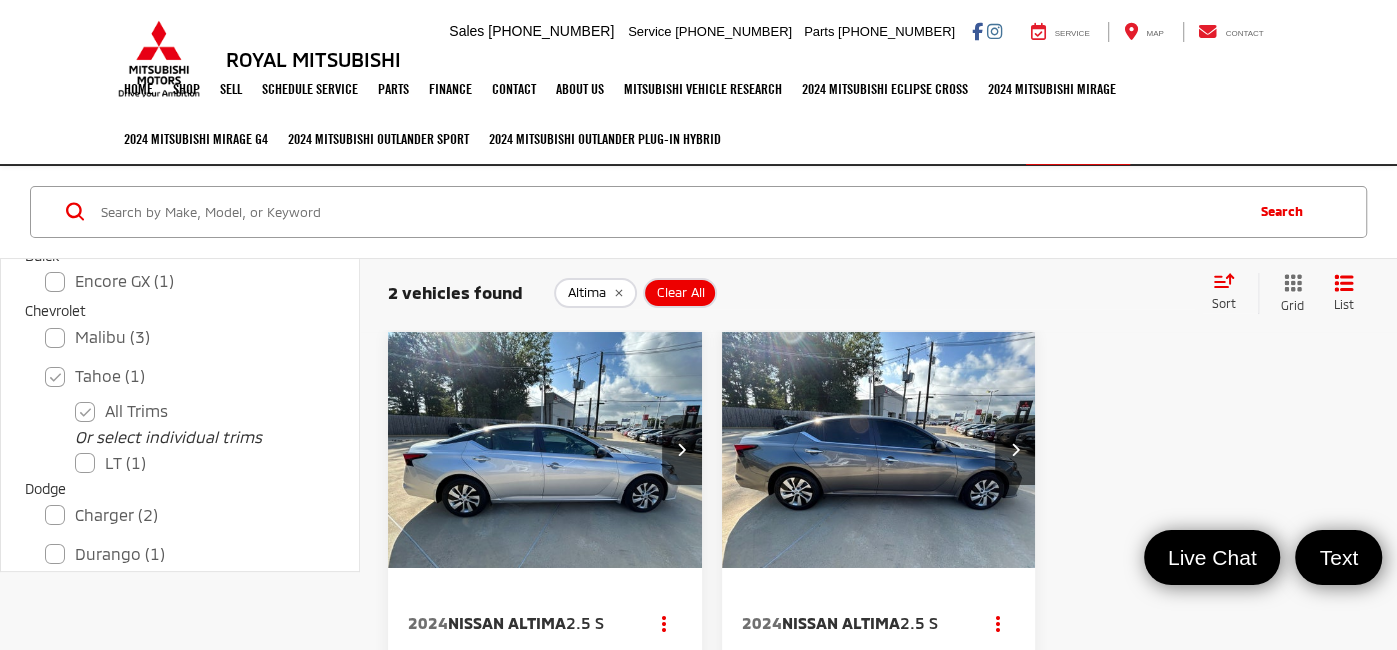 scroll, scrollTop: 21, scrollLeft: 0, axis: vertical 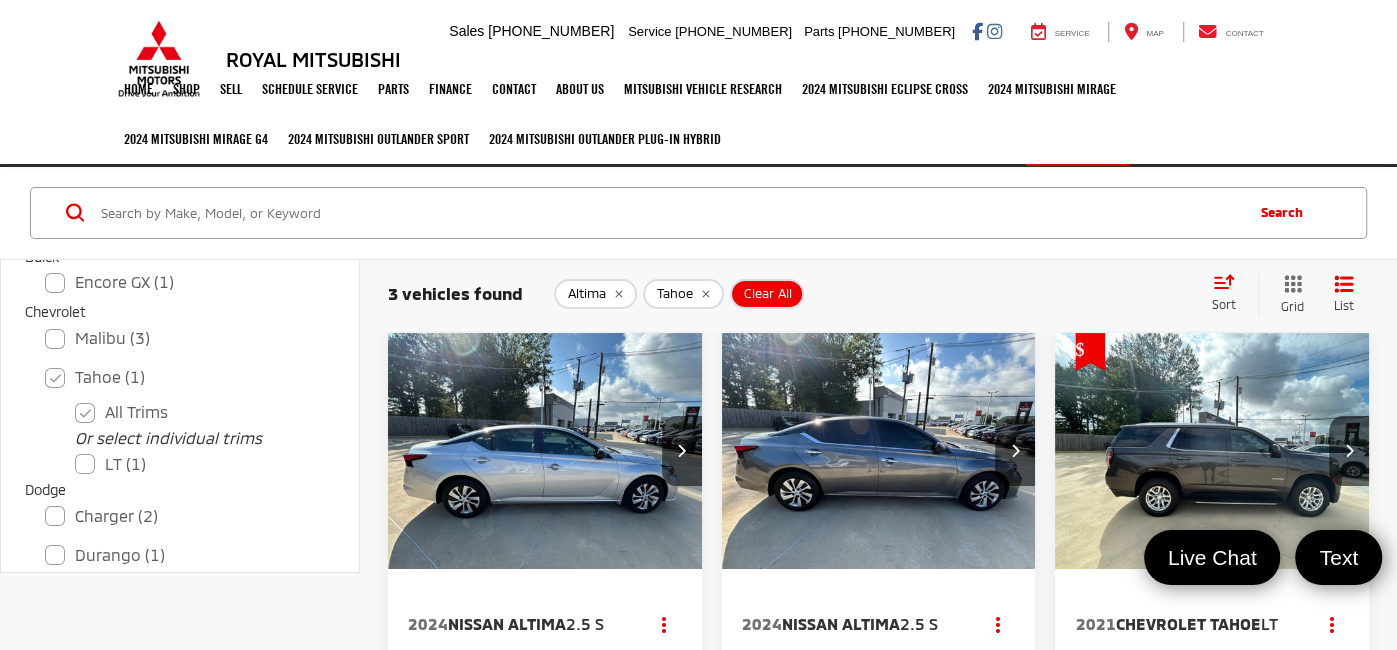 click 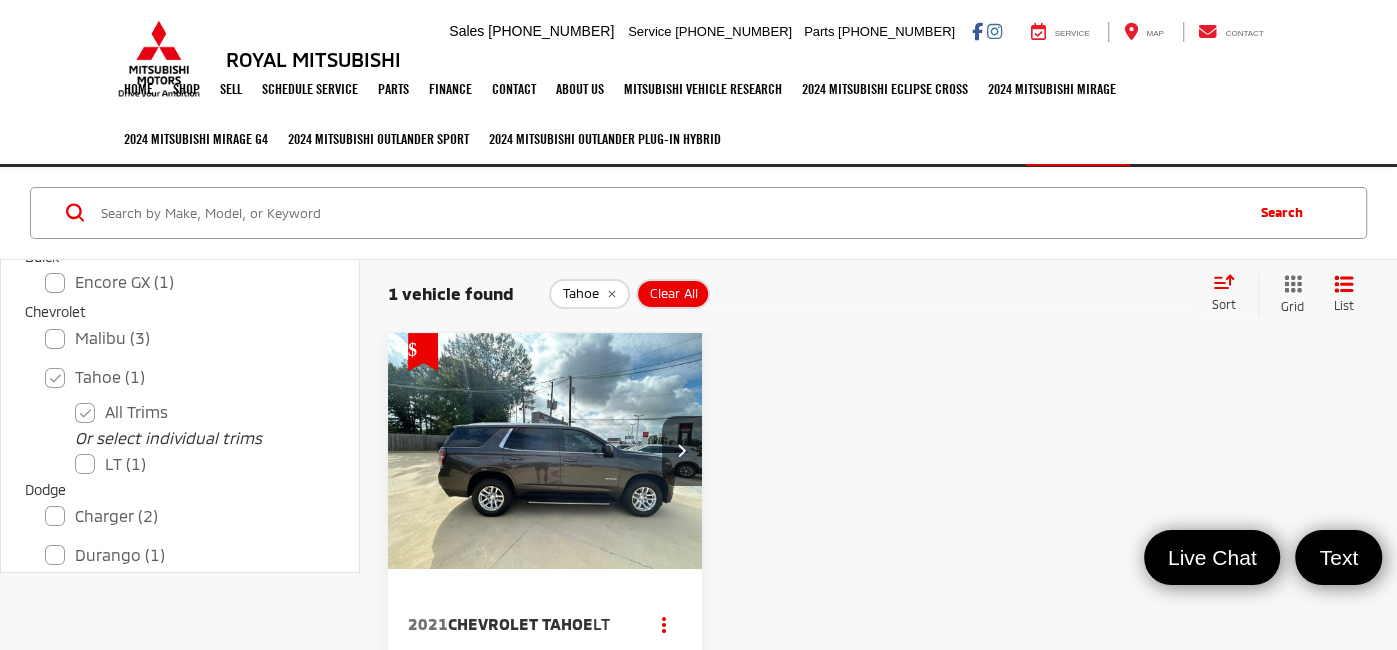 click at bounding box center [545, 451] 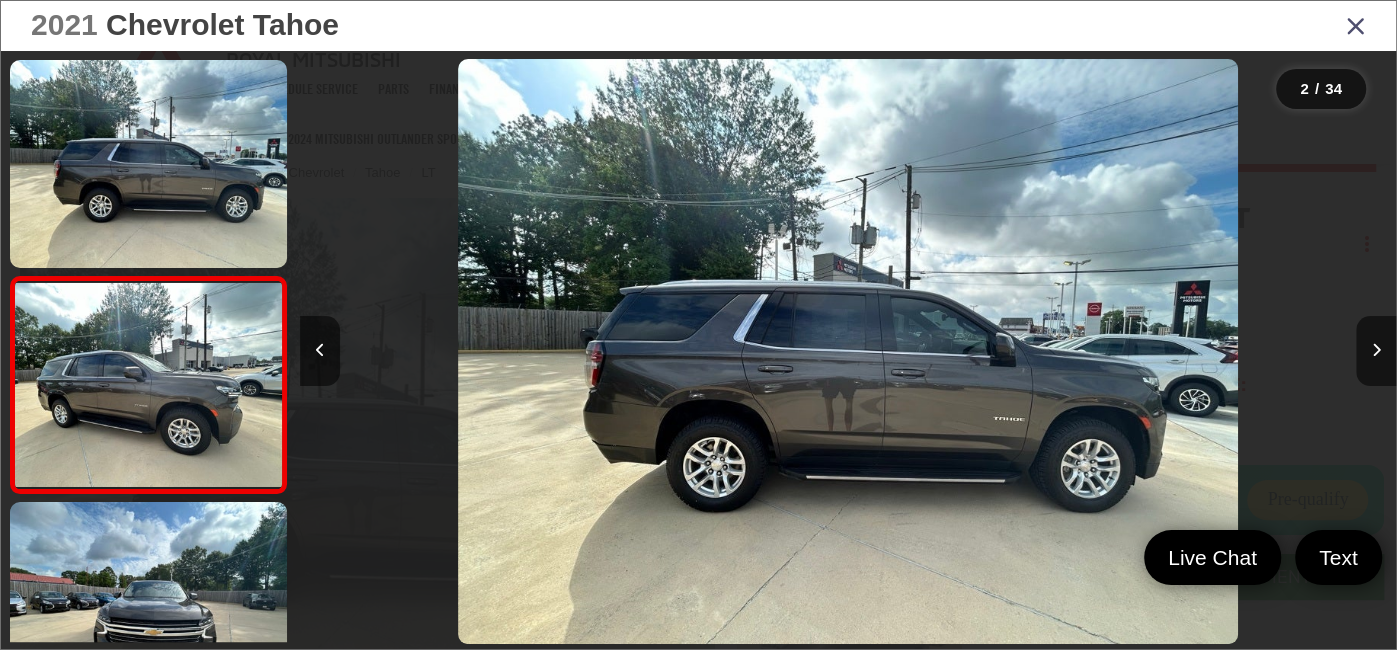 scroll, scrollTop: 157, scrollLeft: 0, axis: vertical 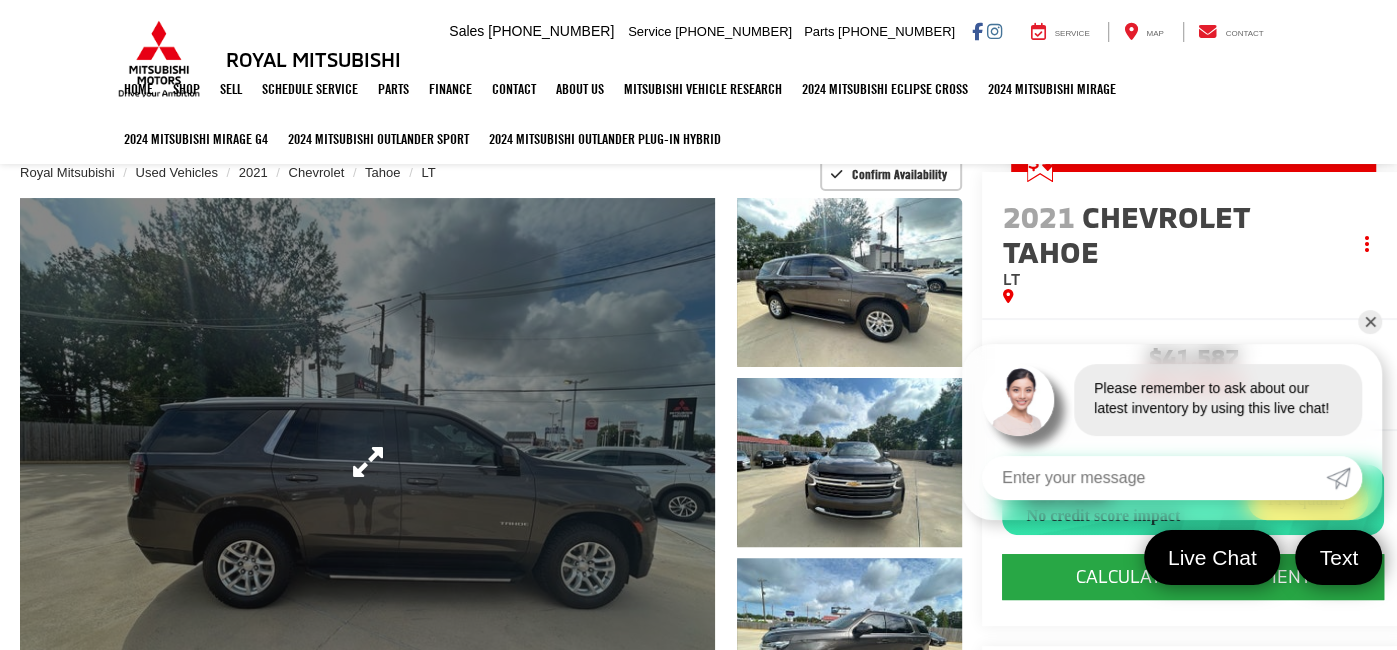 click at bounding box center [367, 462] 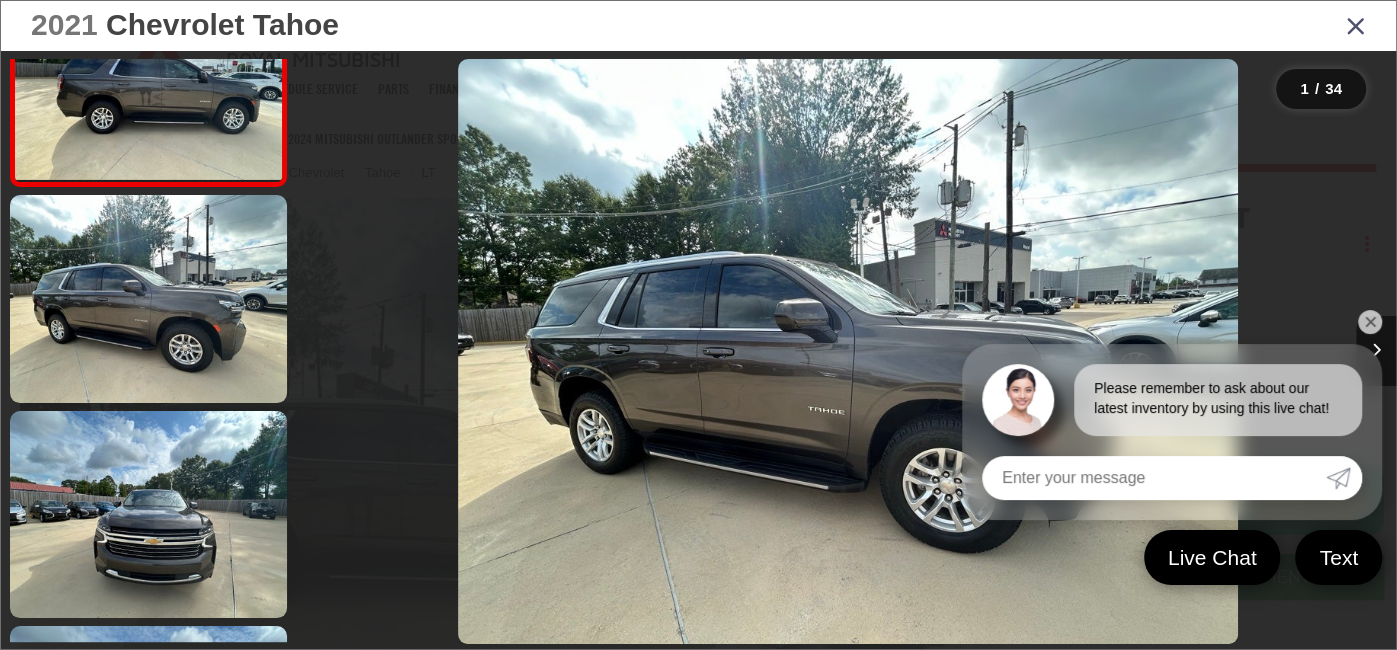 scroll, scrollTop: 0, scrollLeft: 0, axis: both 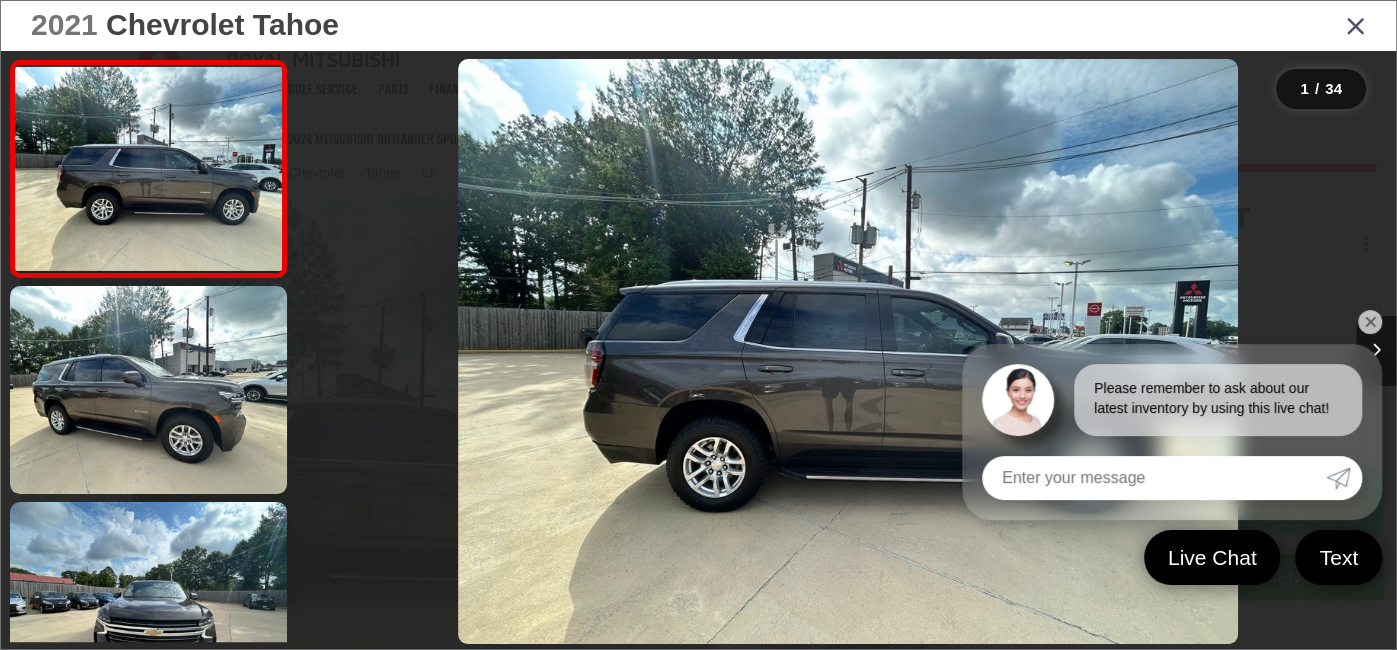 click on "✕" at bounding box center (1370, 322) 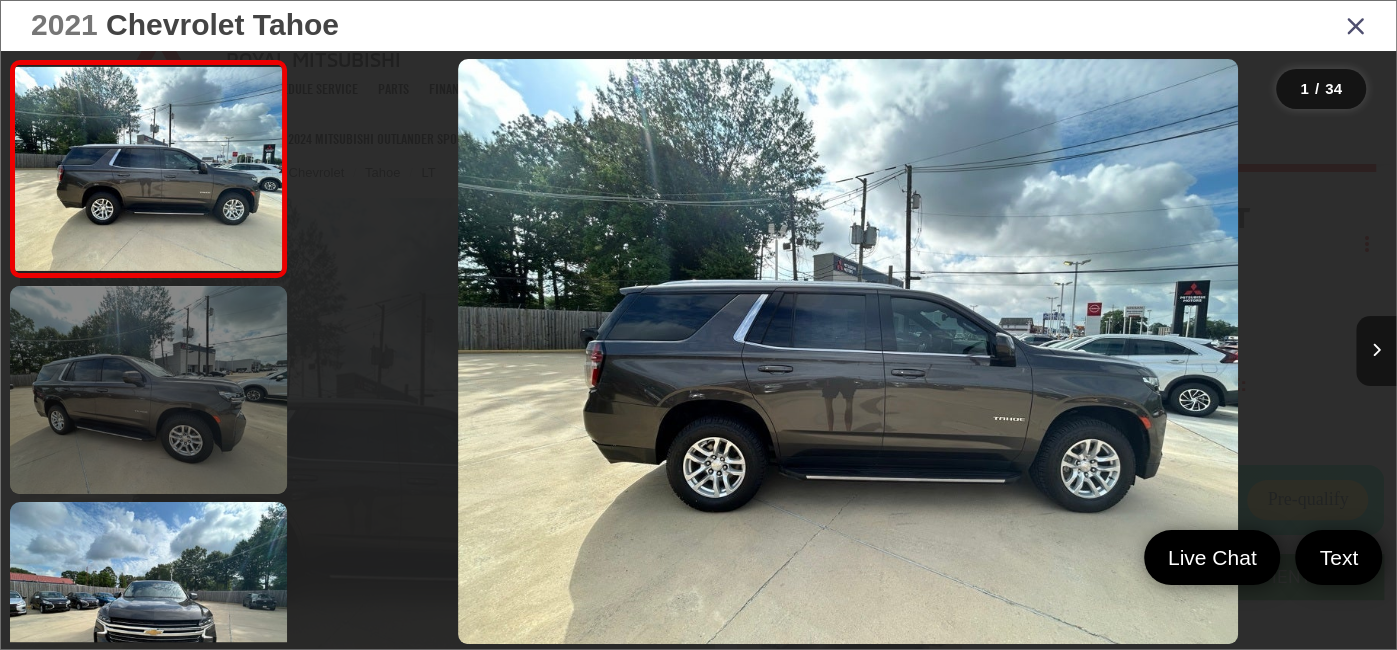 click at bounding box center (148, 390) 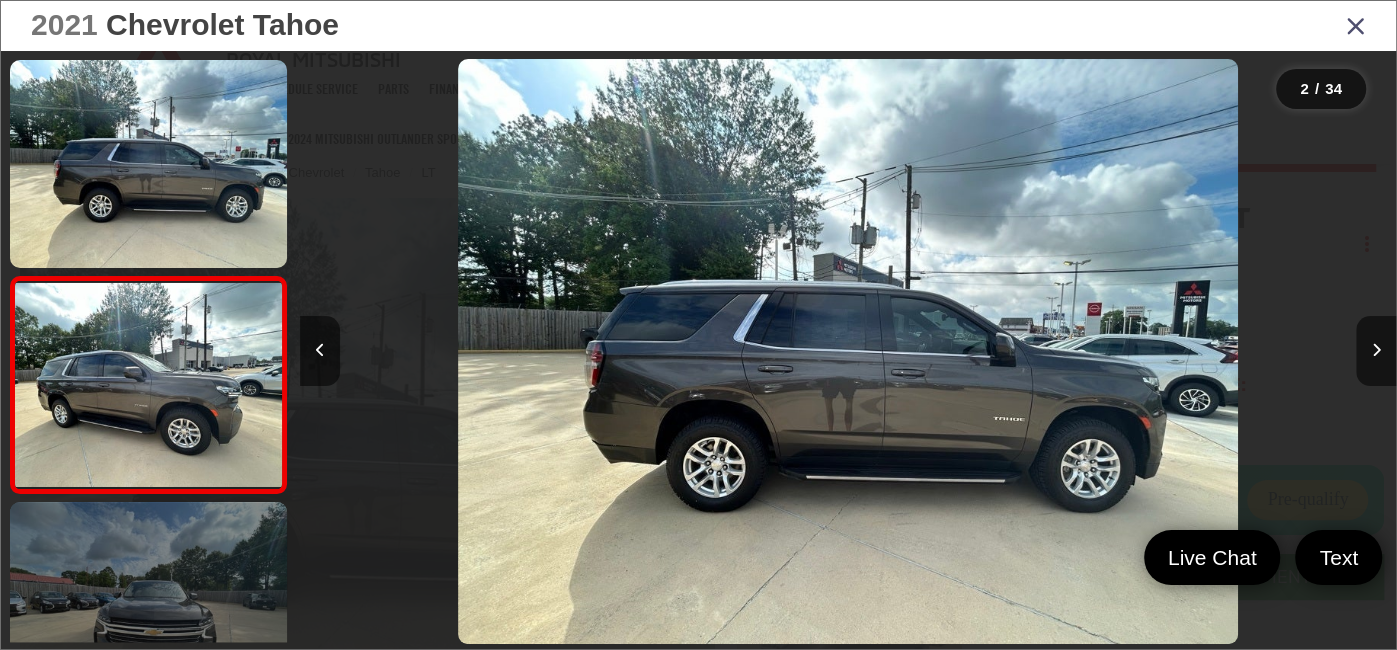 scroll, scrollTop: 0, scrollLeft: 71, axis: horizontal 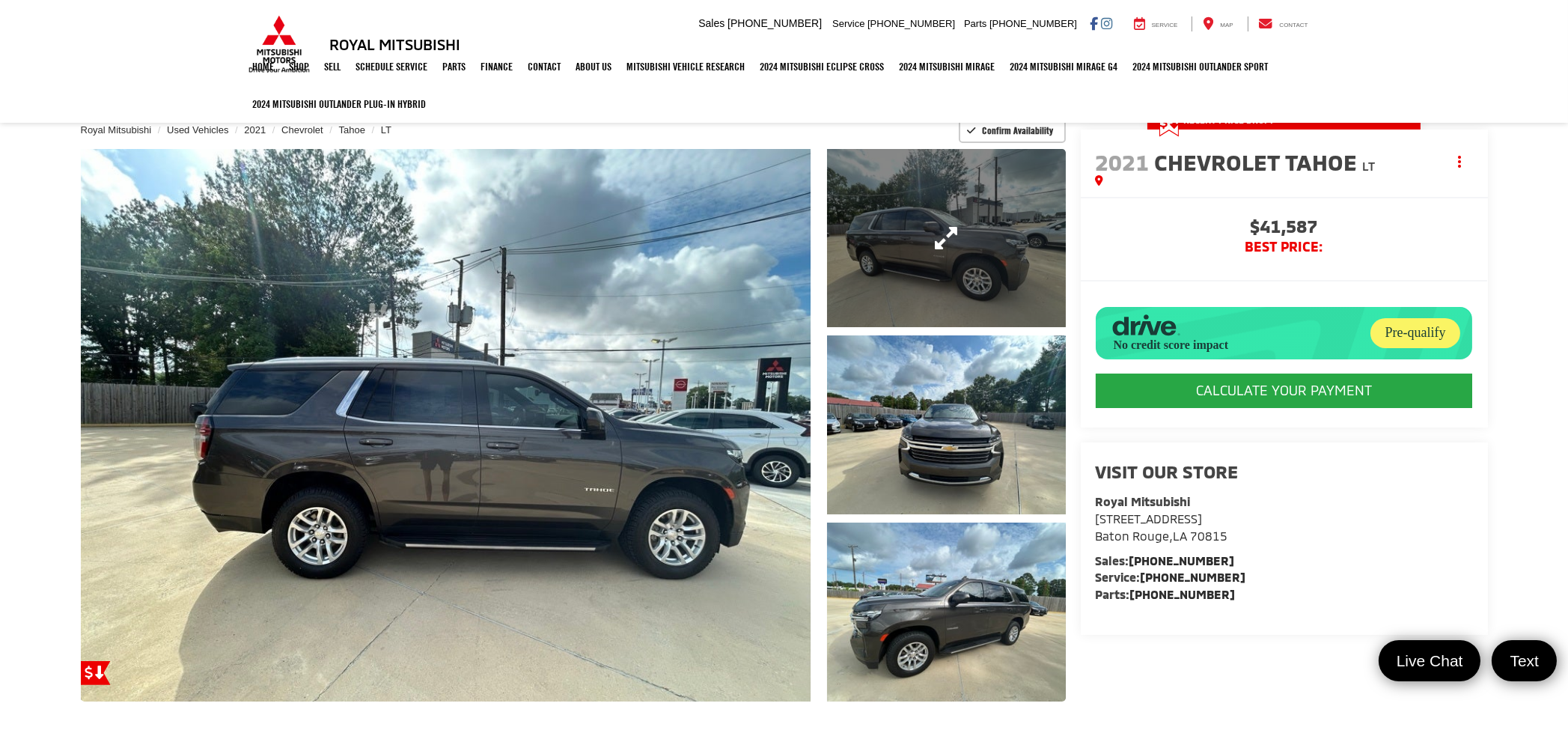 click at bounding box center (946, 238) 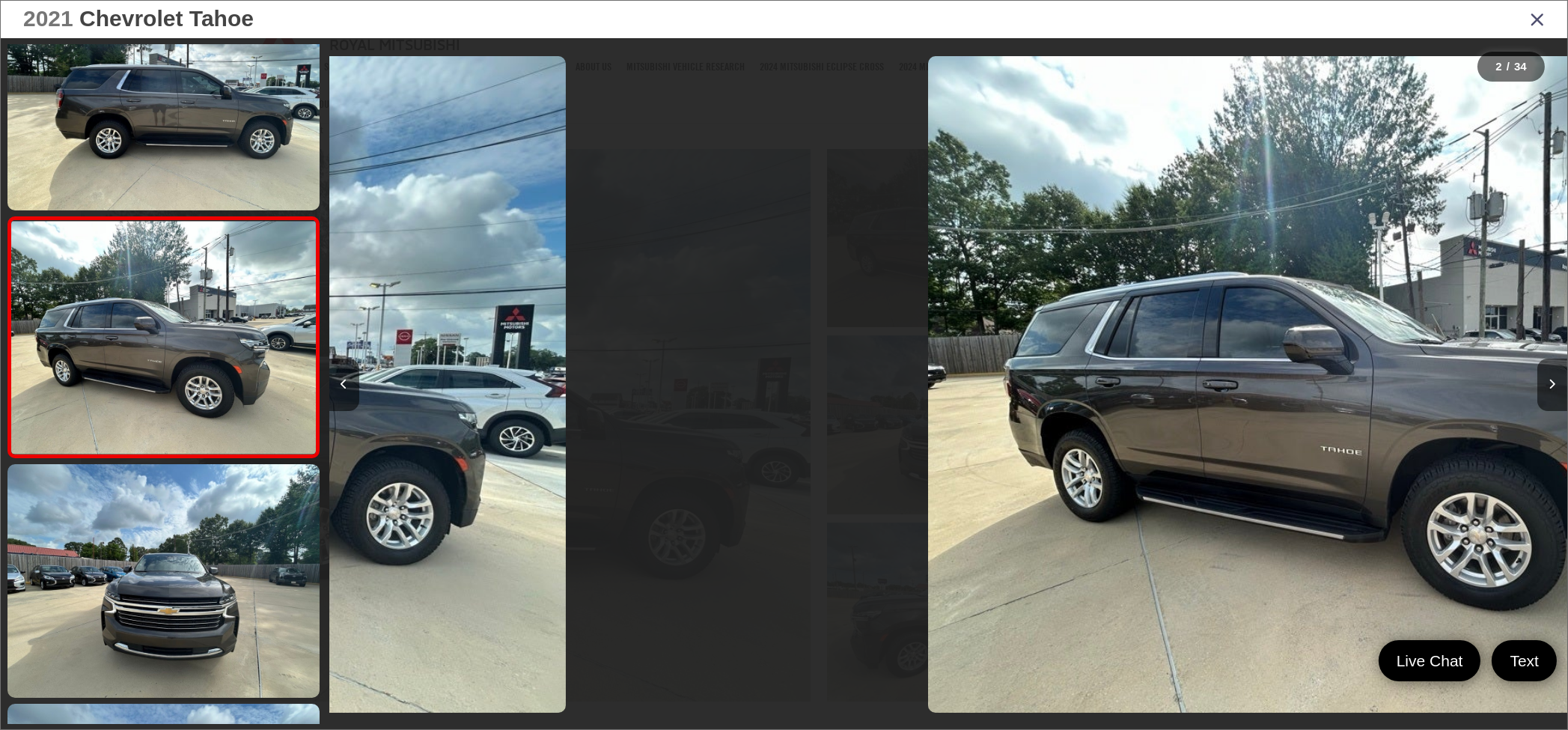 scroll, scrollTop: 0, scrollLeft: 1238, axis: horizontal 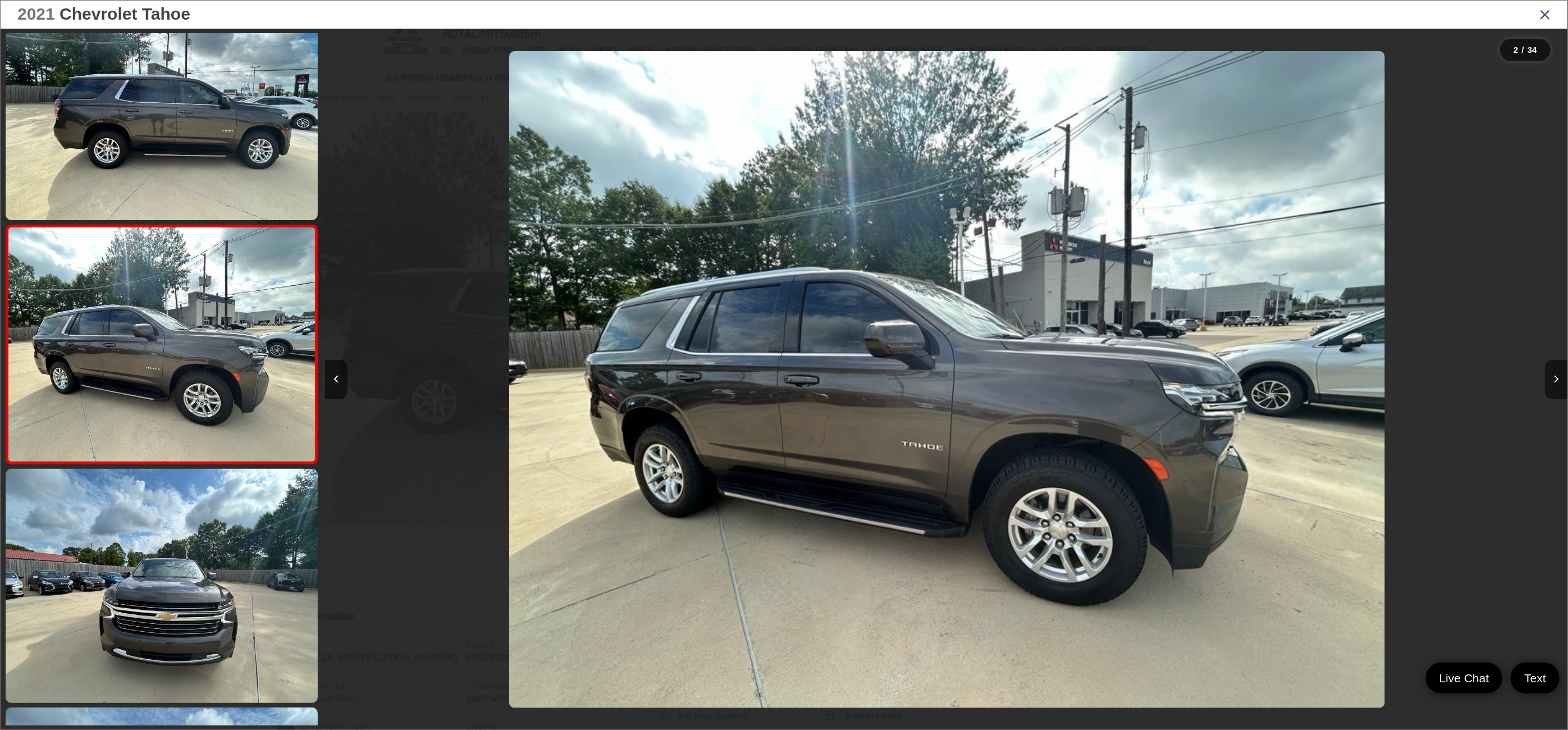 click on "2021   Chevrolet Tahoe" at bounding box center (784, 15) 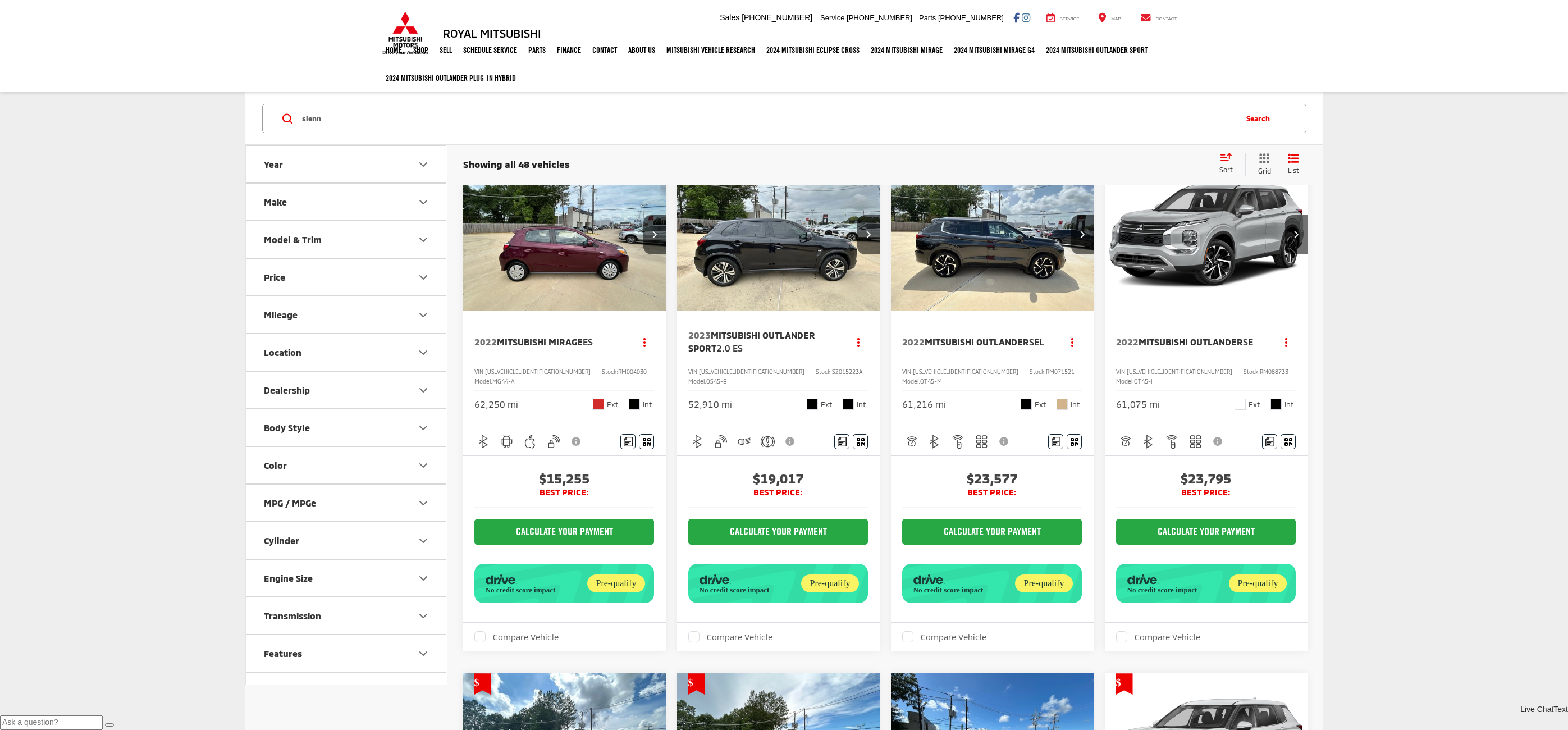 scroll, scrollTop: 0, scrollLeft: 0, axis: both 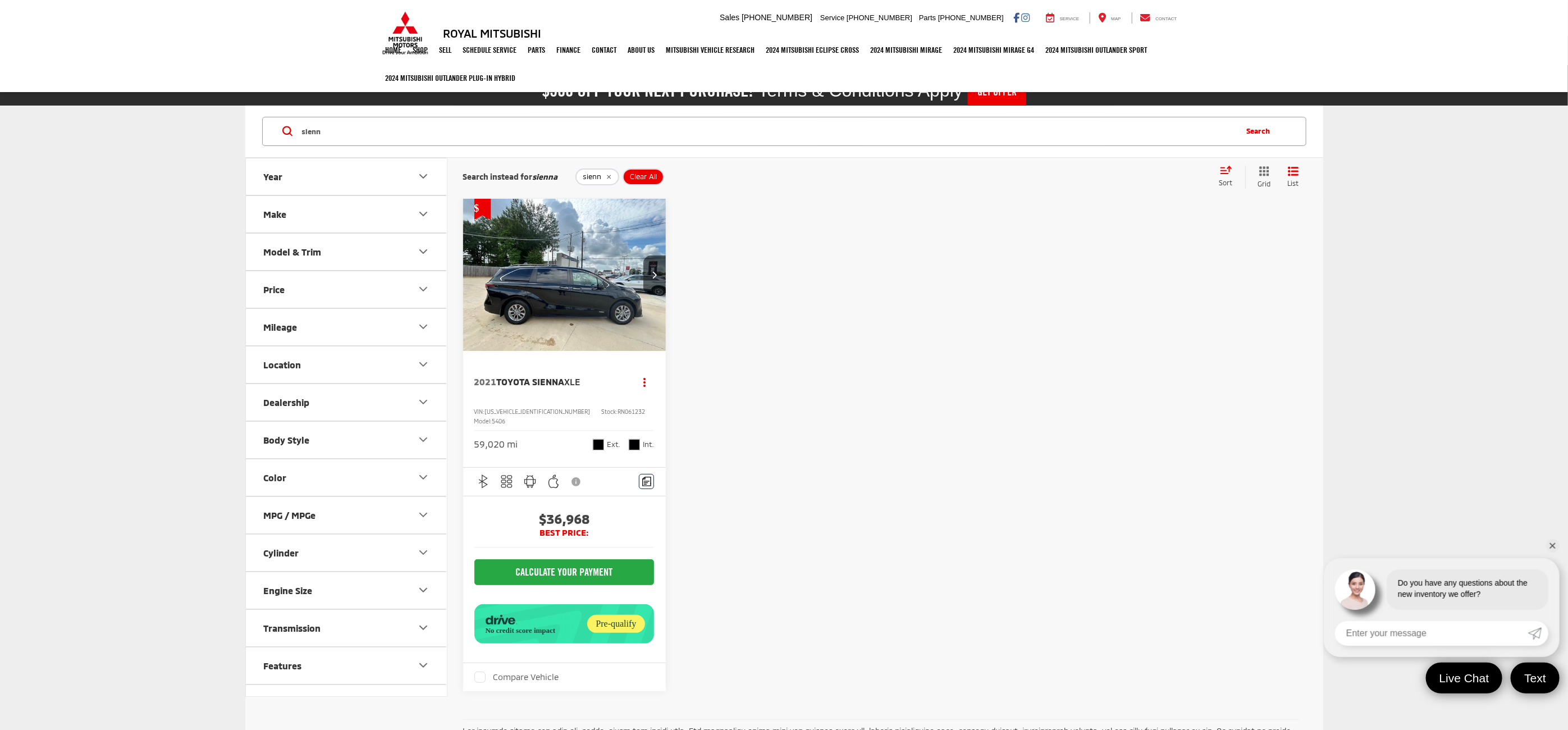 click at bounding box center (565, 275) 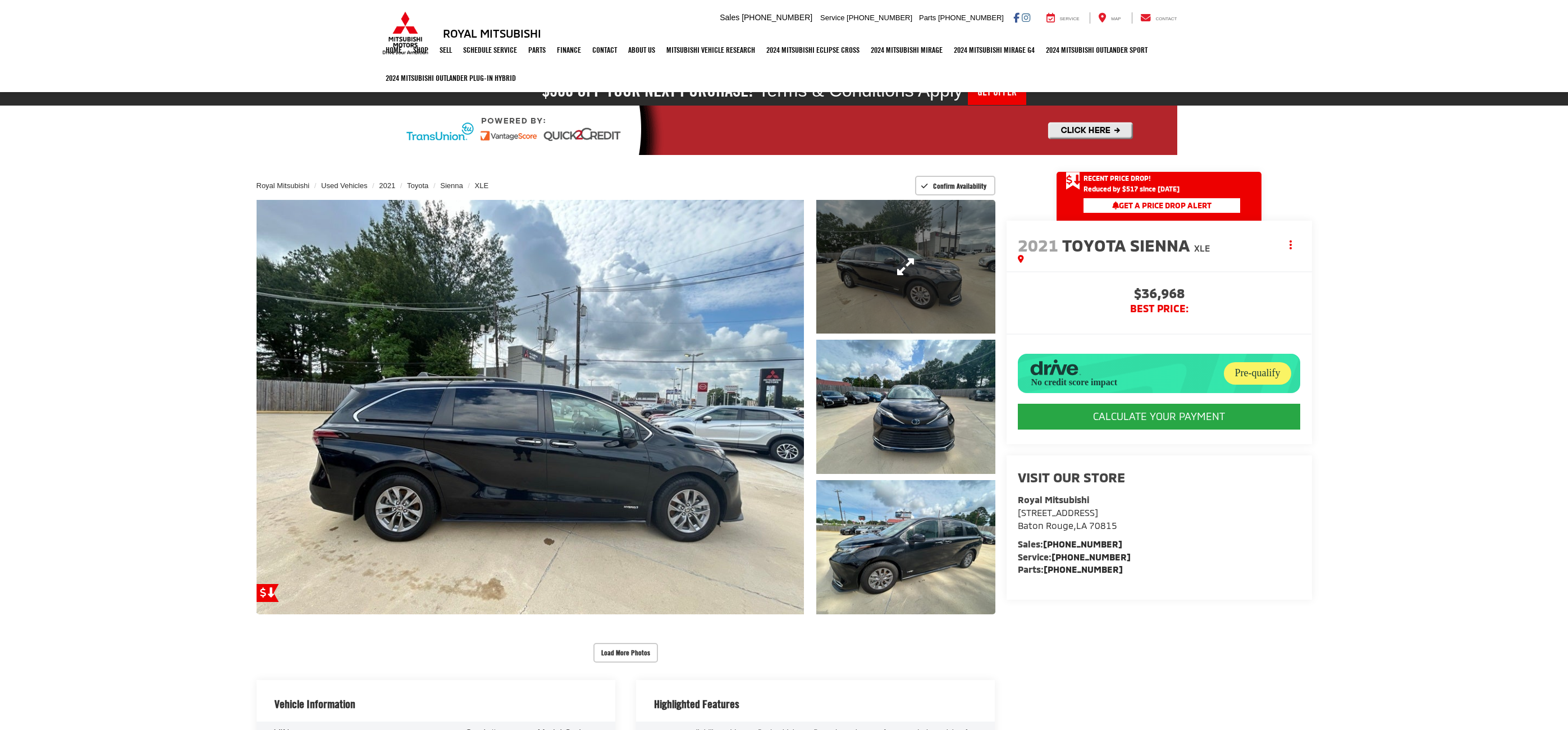 click at bounding box center [906, 267] 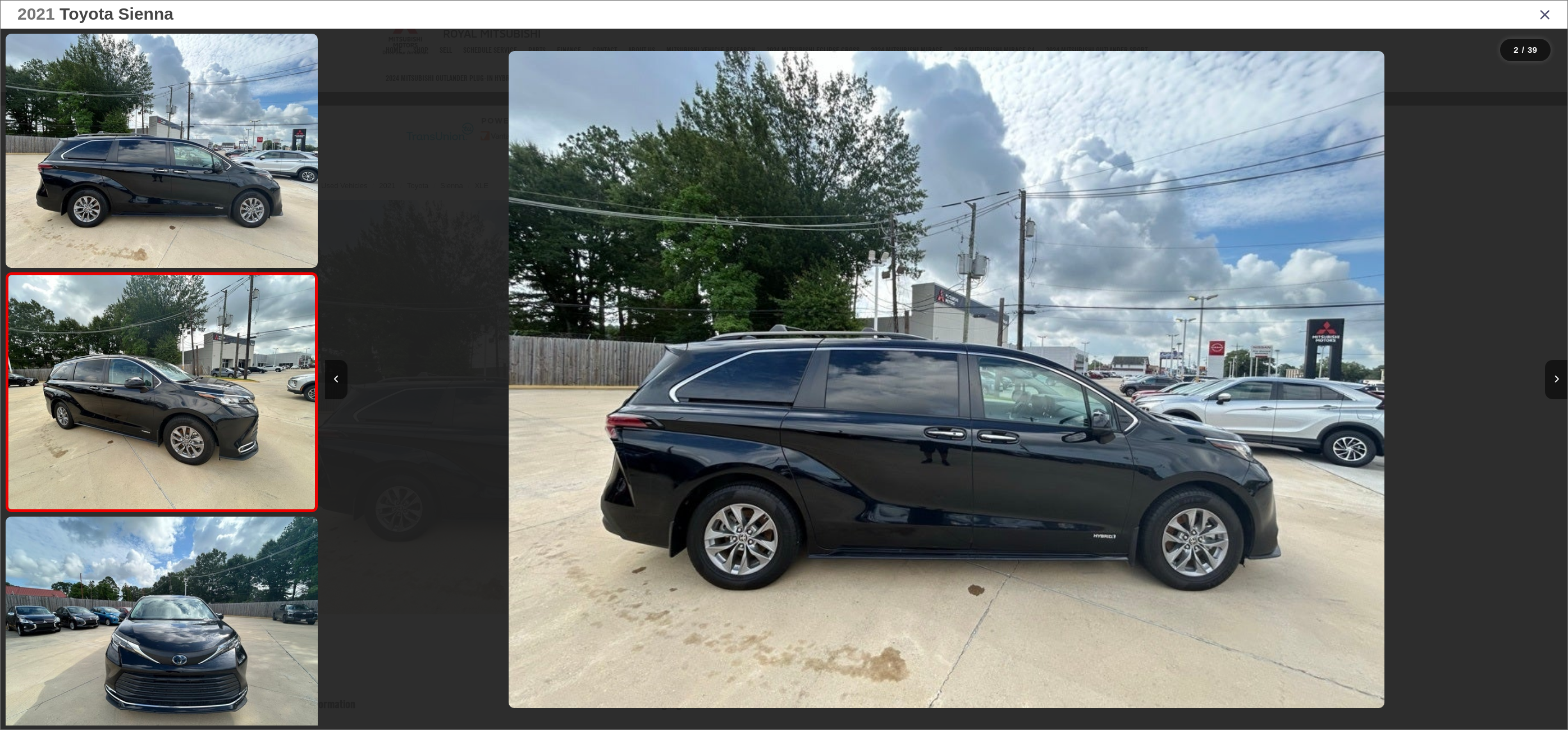 scroll, scrollTop: 67, scrollLeft: 0, axis: vertical 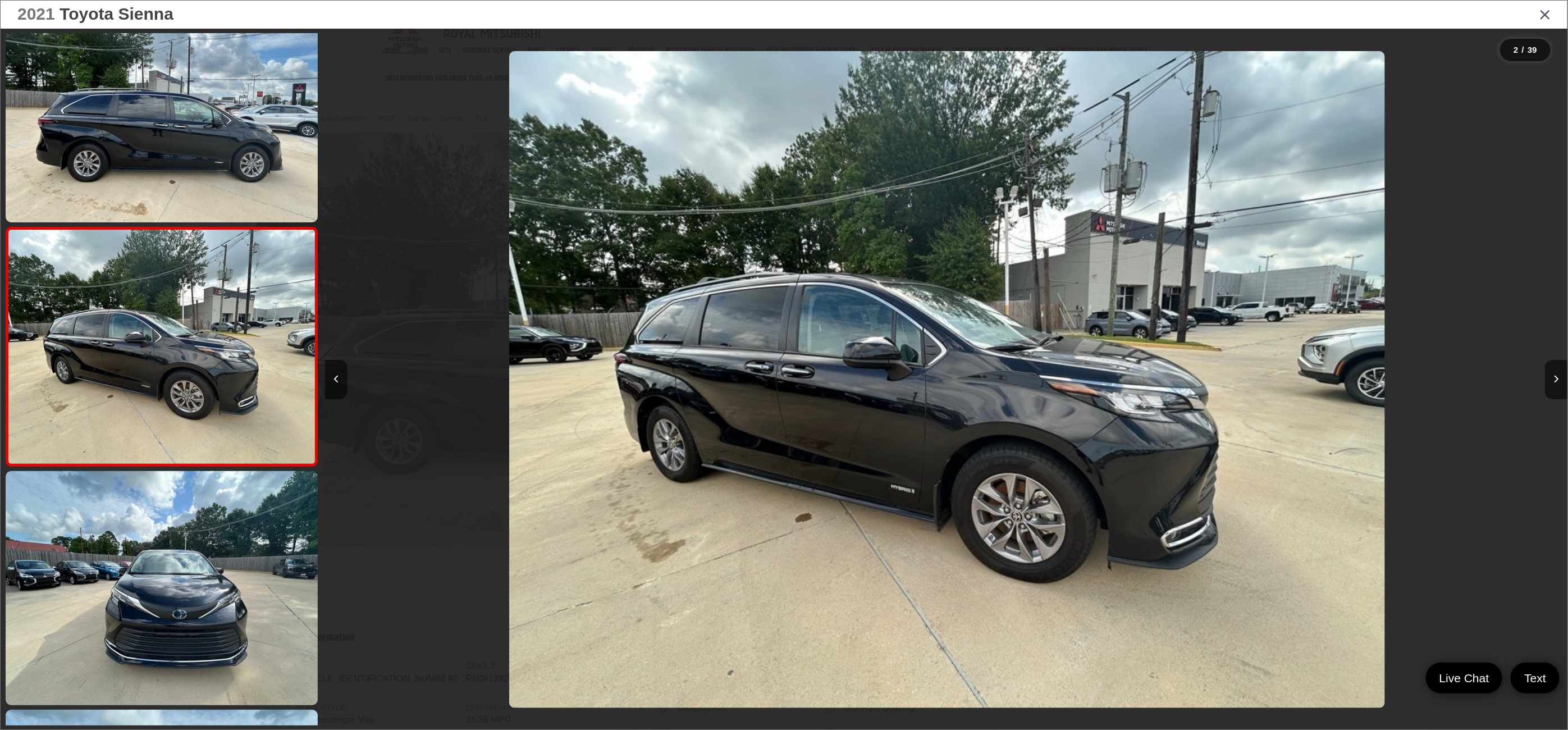 click on "2021   Toyota Sienna" at bounding box center [784, 15] 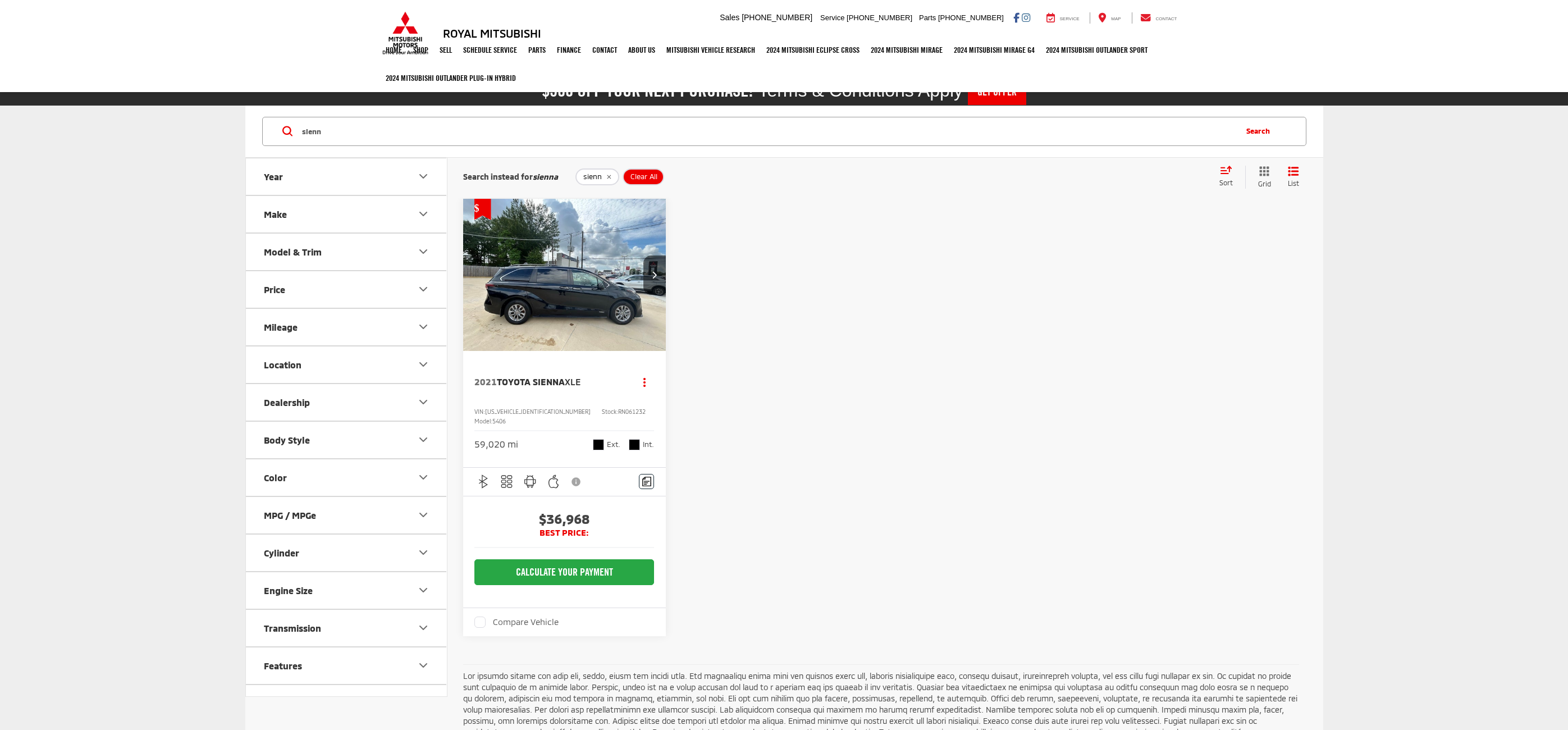scroll, scrollTop: 0, scrollLeft: 0, axis: both 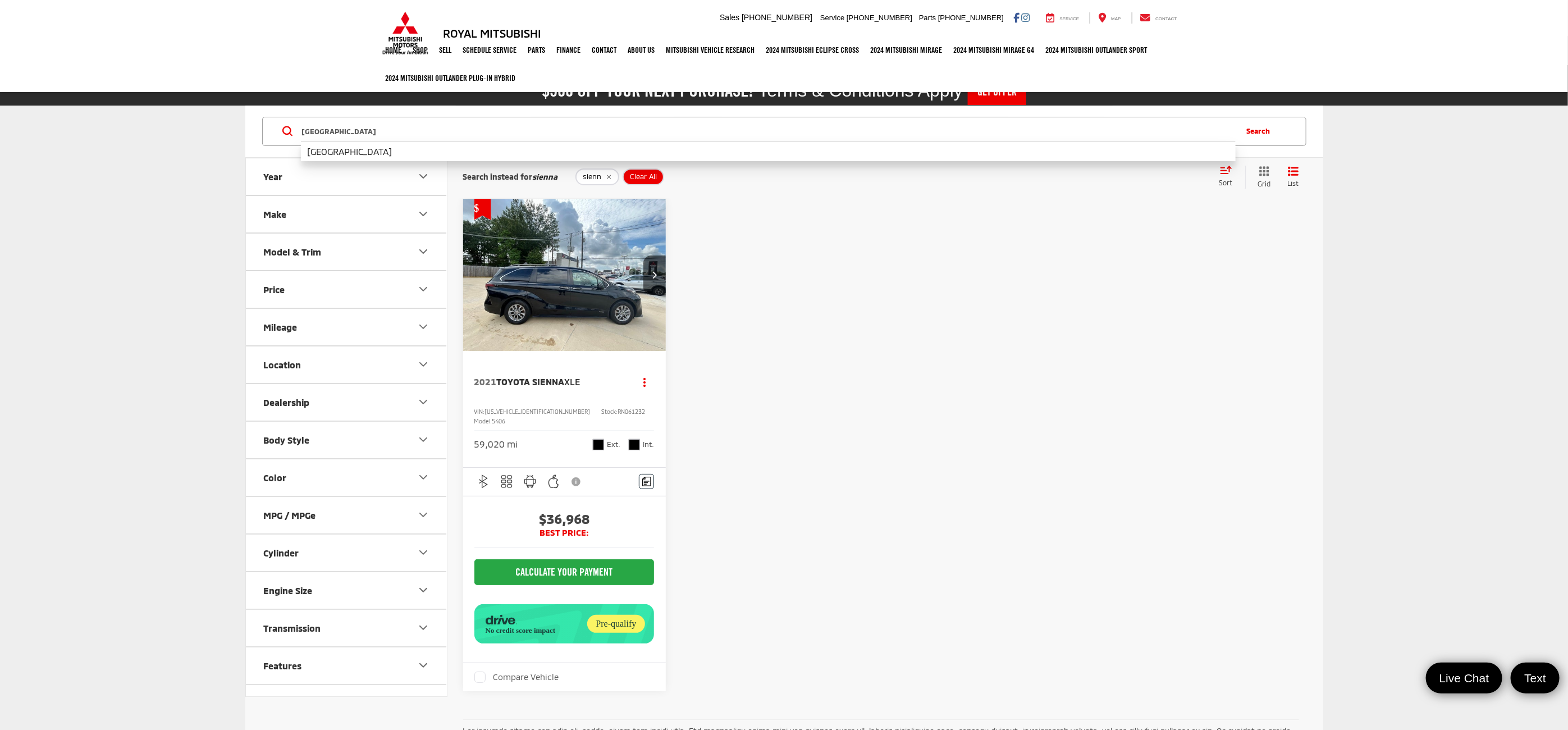 type on "[GEOGRAPHIC_DATA]" 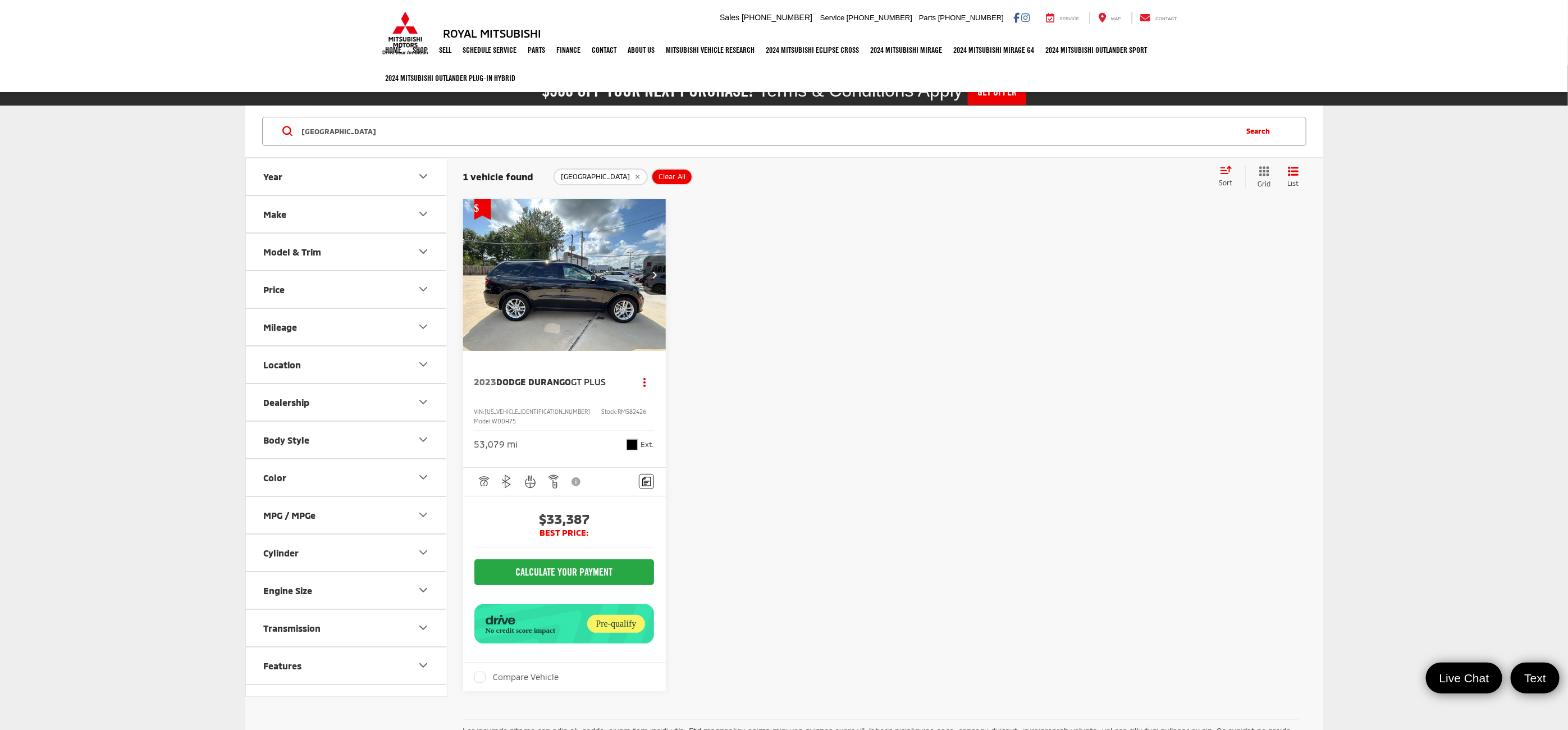 click at bounding box center [565, 275] 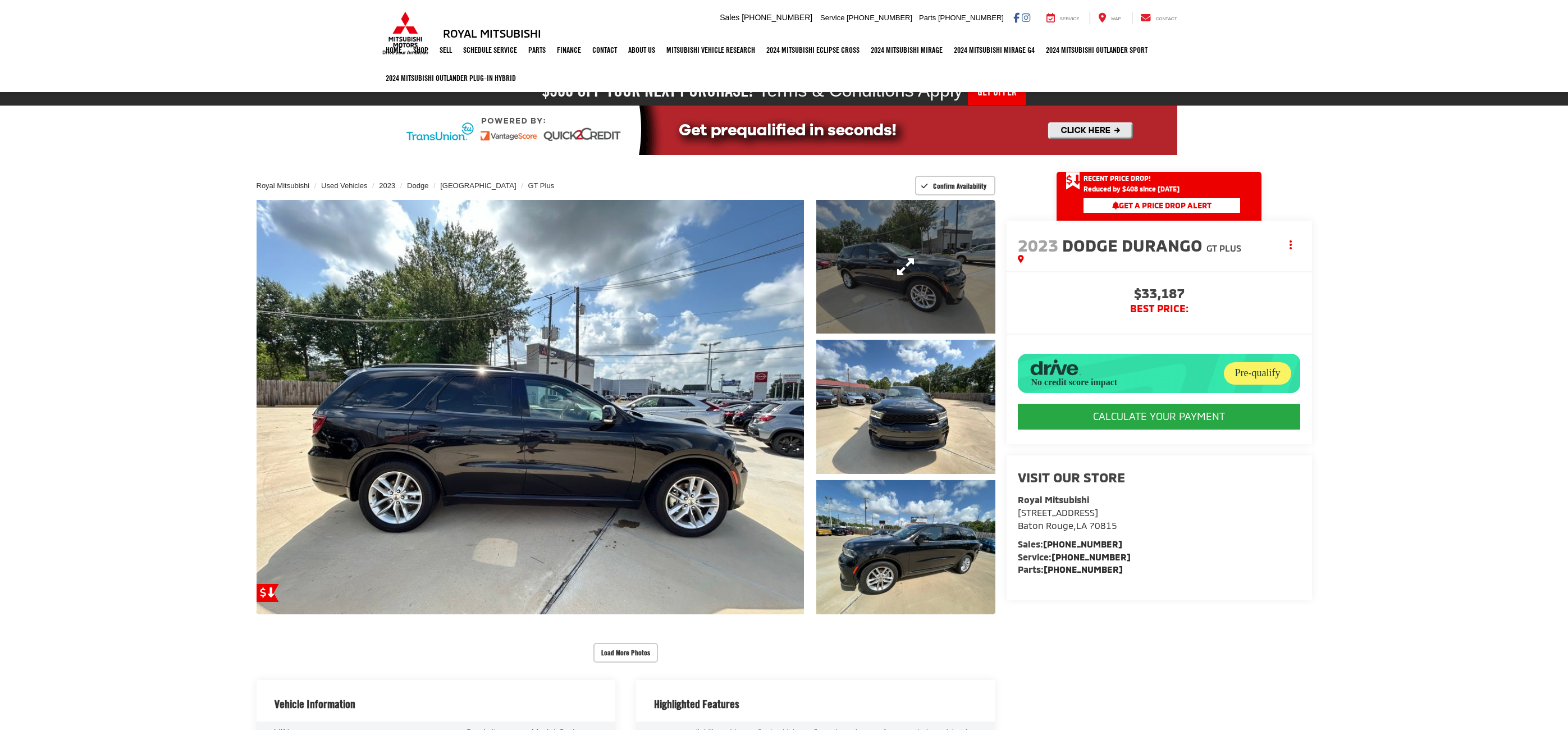 click at bounding box center [906, 267] 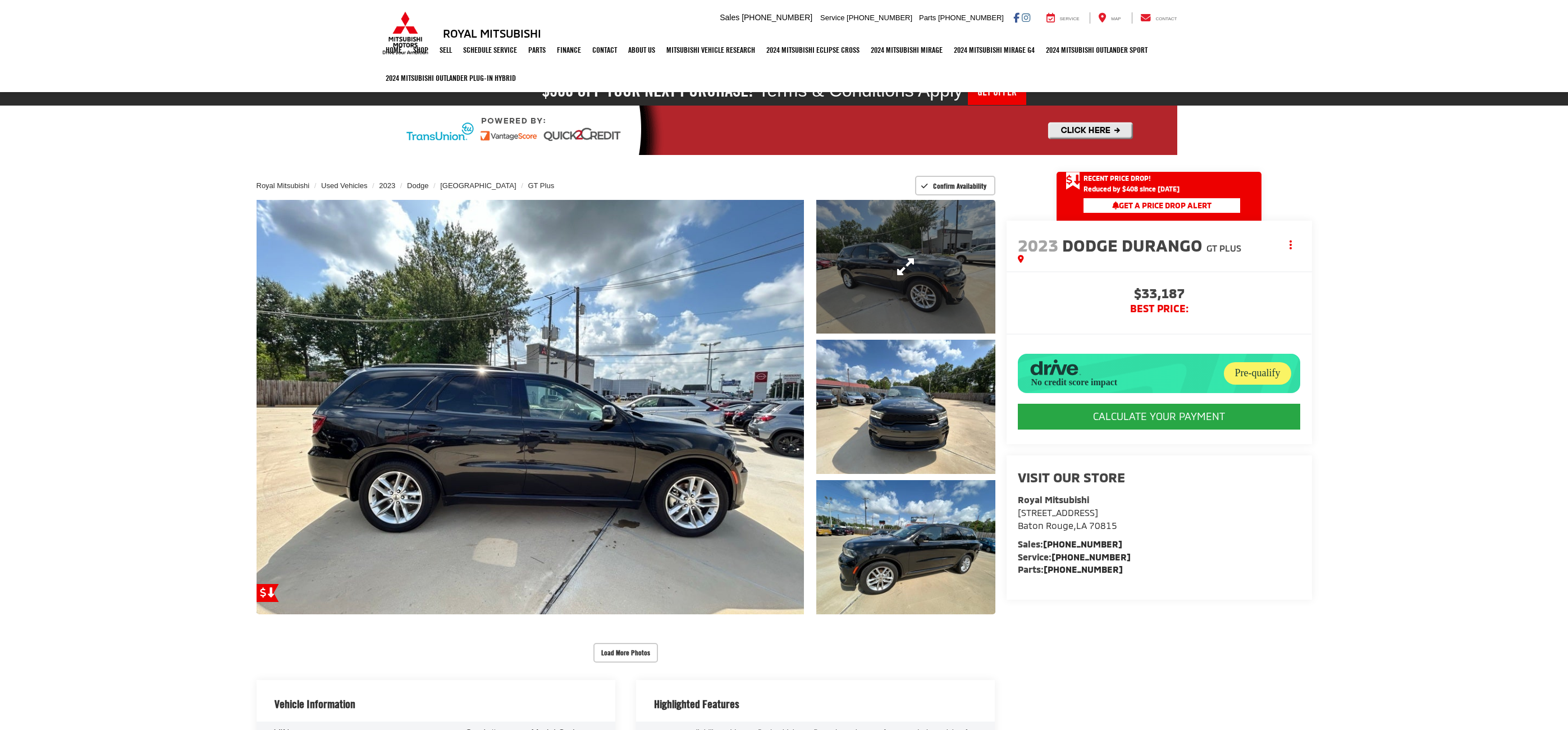 scroll, scrollTop: 11, scrollLeft: 0, axis: vertical 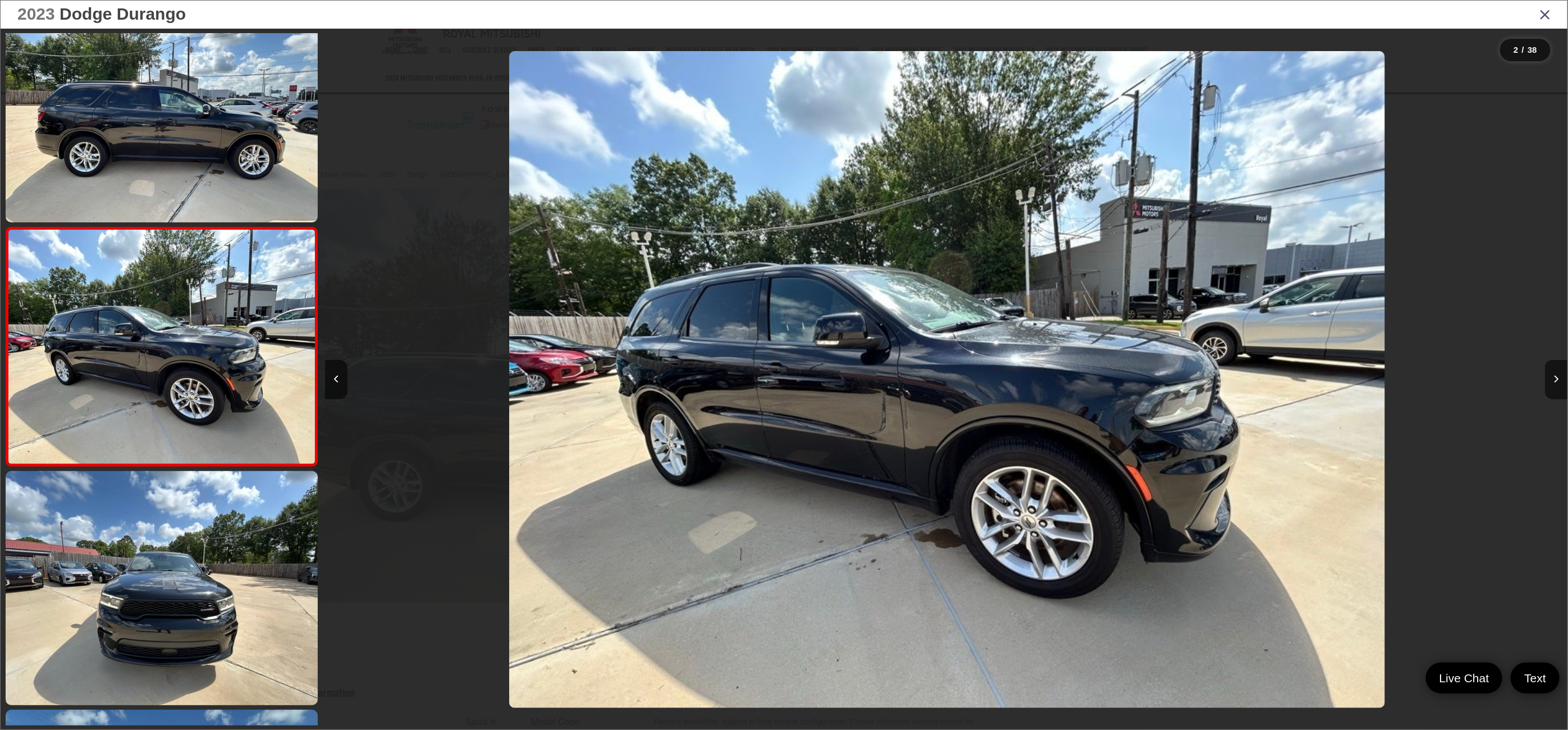 click on "2023   Dodge Durango" at bounding box center (784, 15) 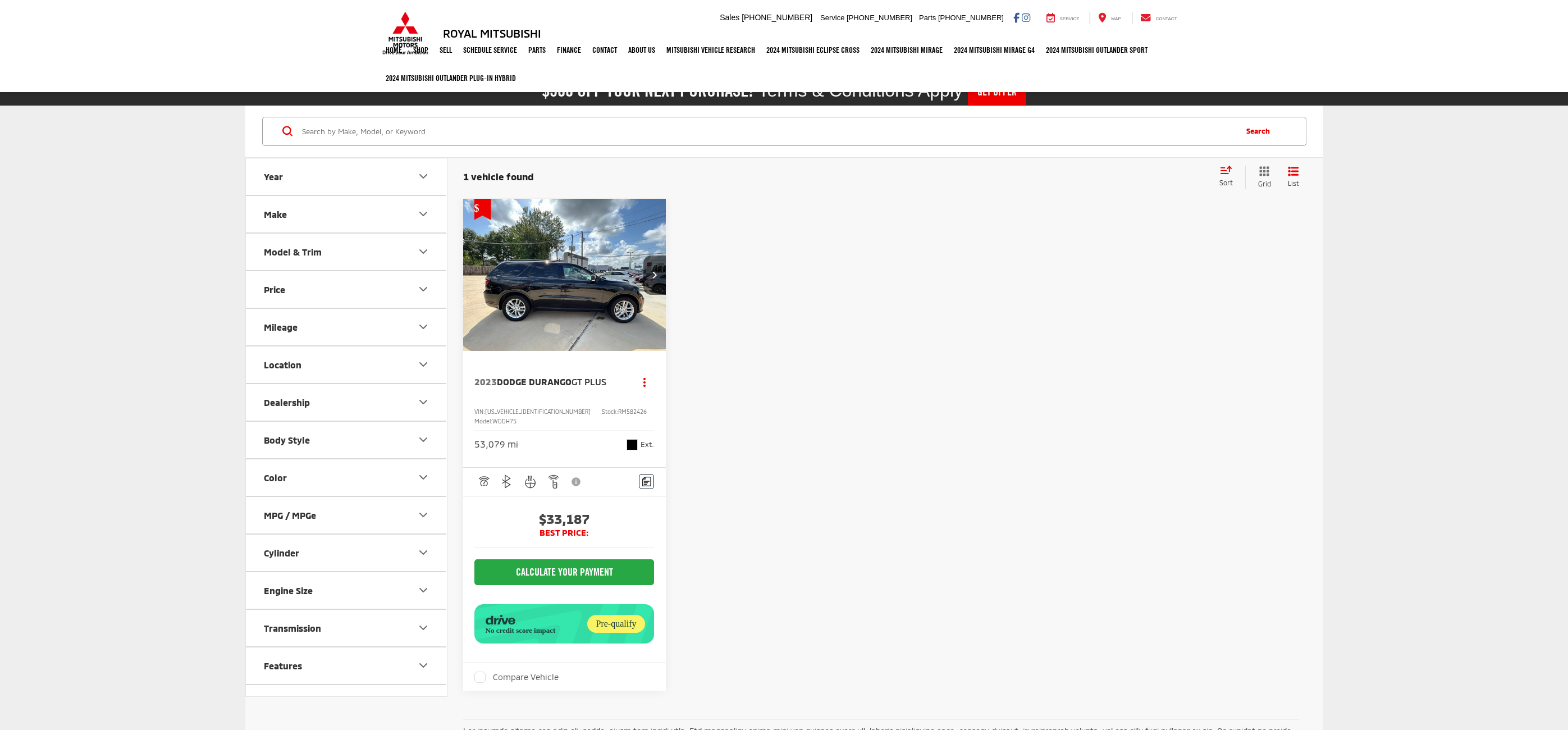 scroll, scrollTop: 0, scrollLeft: 0, axis: both 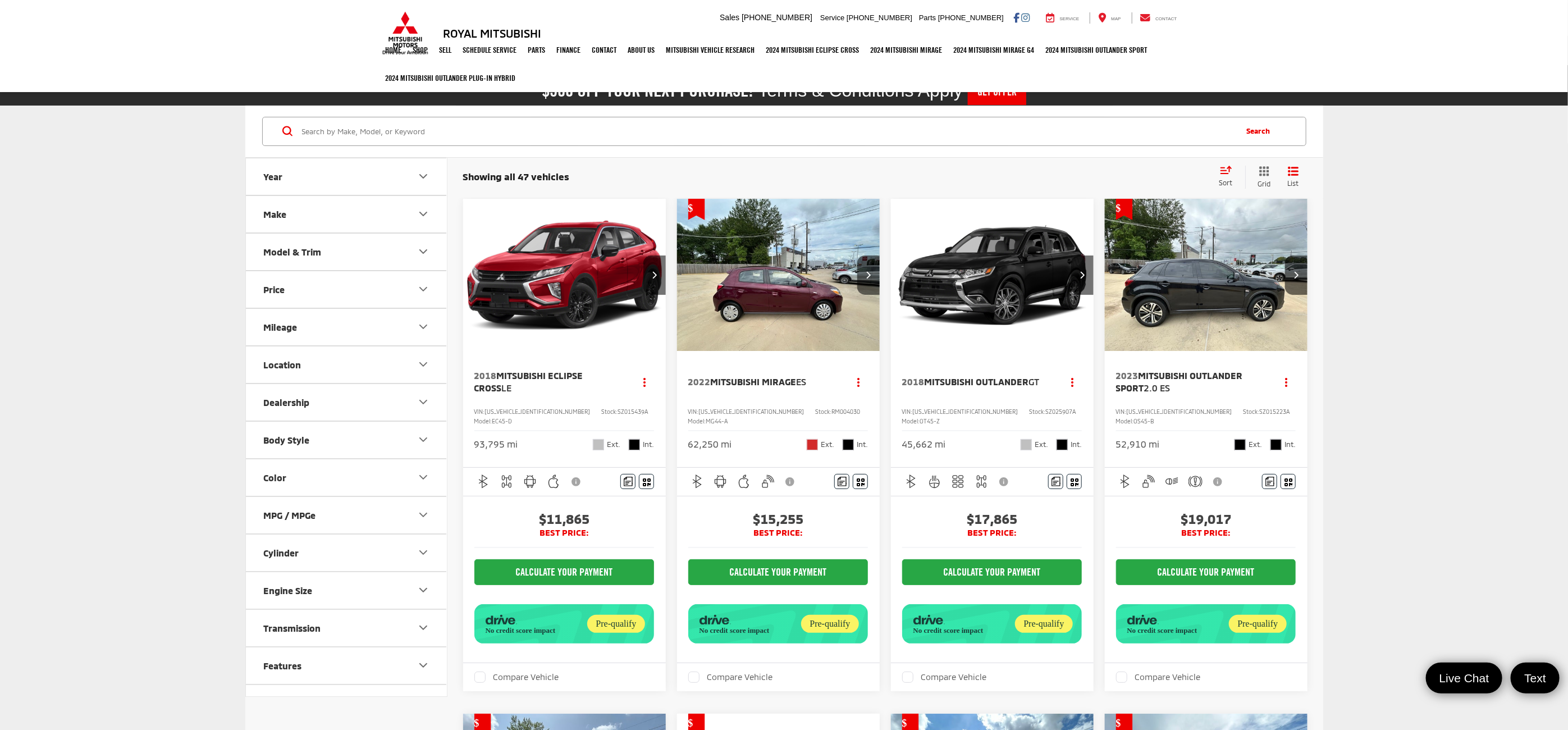 click at bounding box center (768, 131) 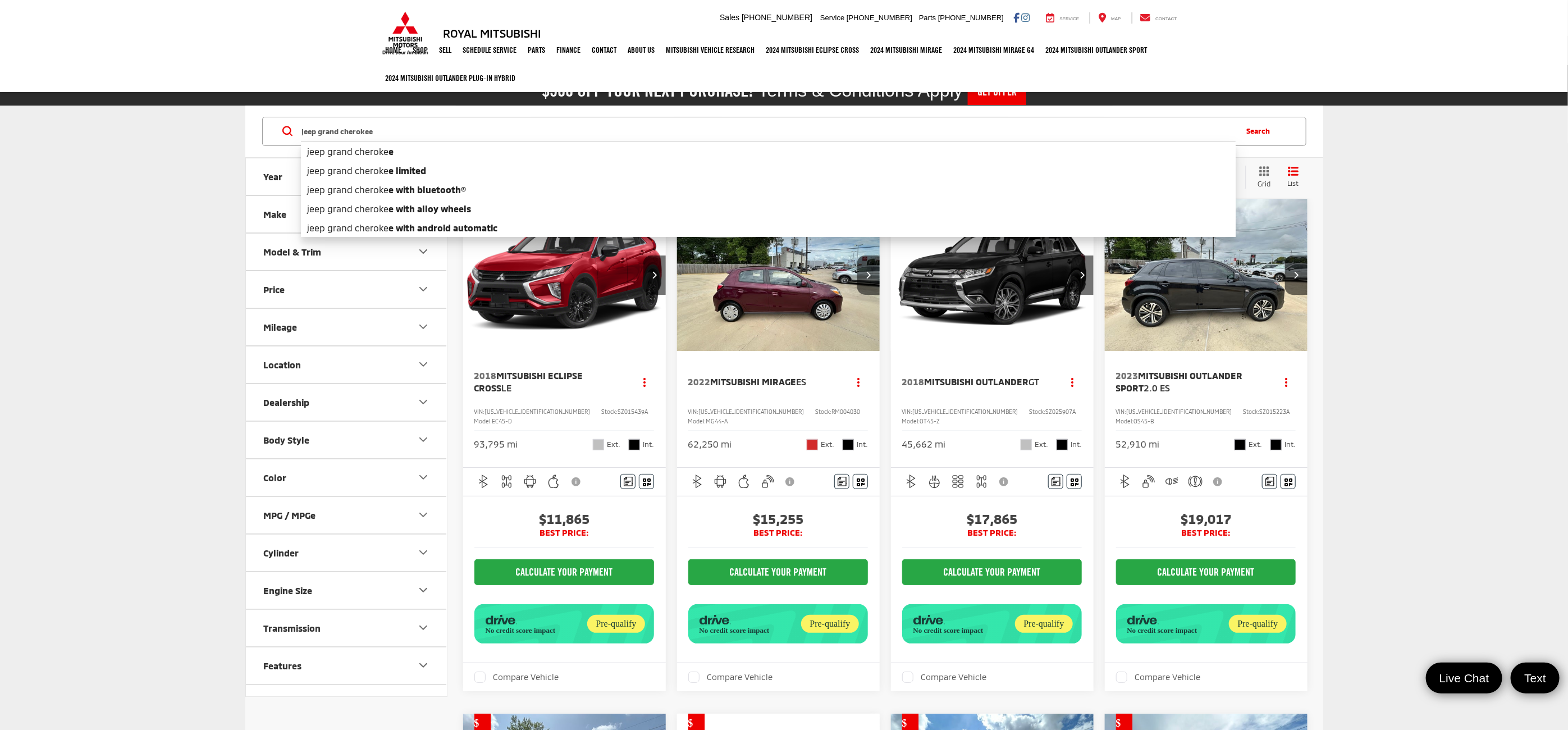 type on "jeep grand cherokee" 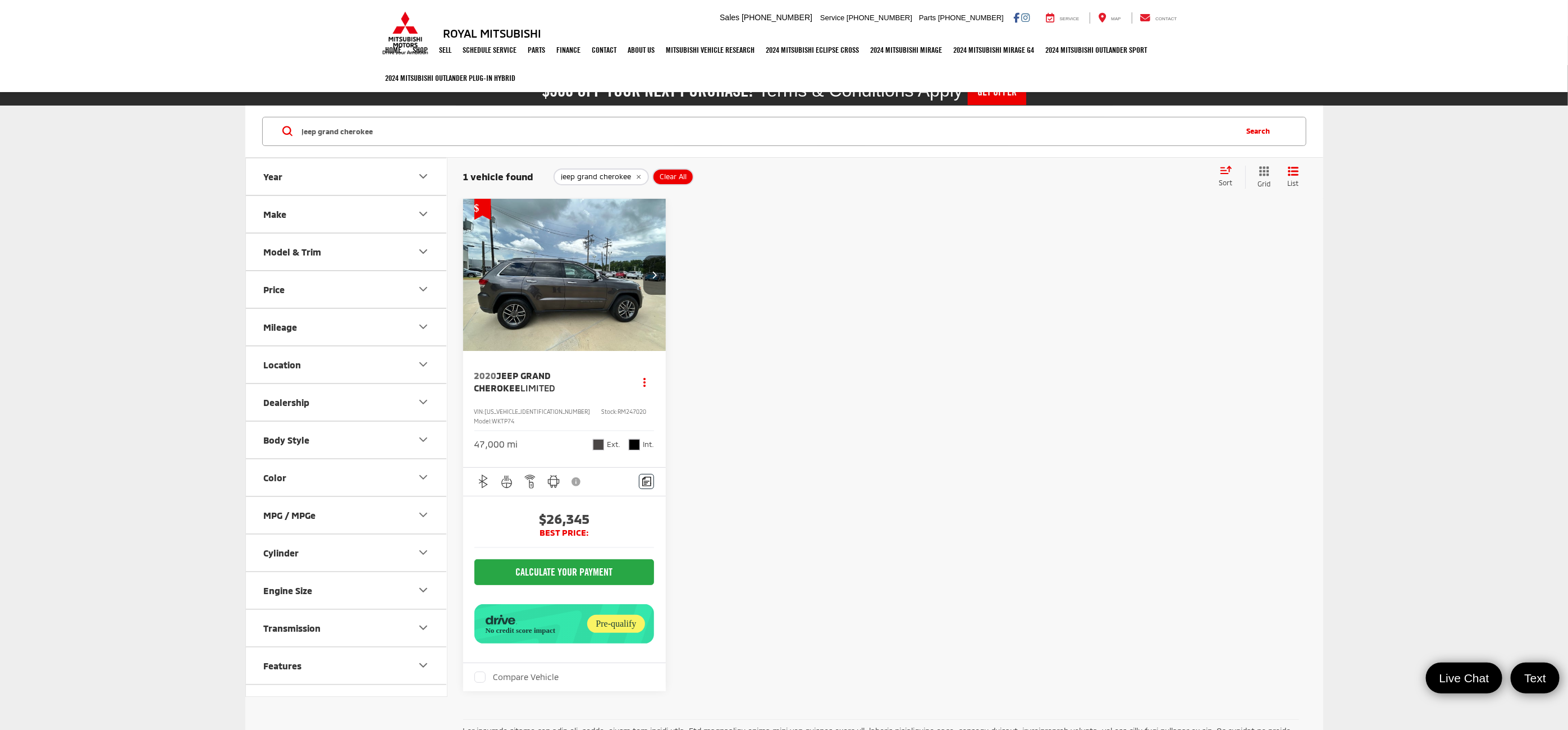 click at bounding box center (565, 275) 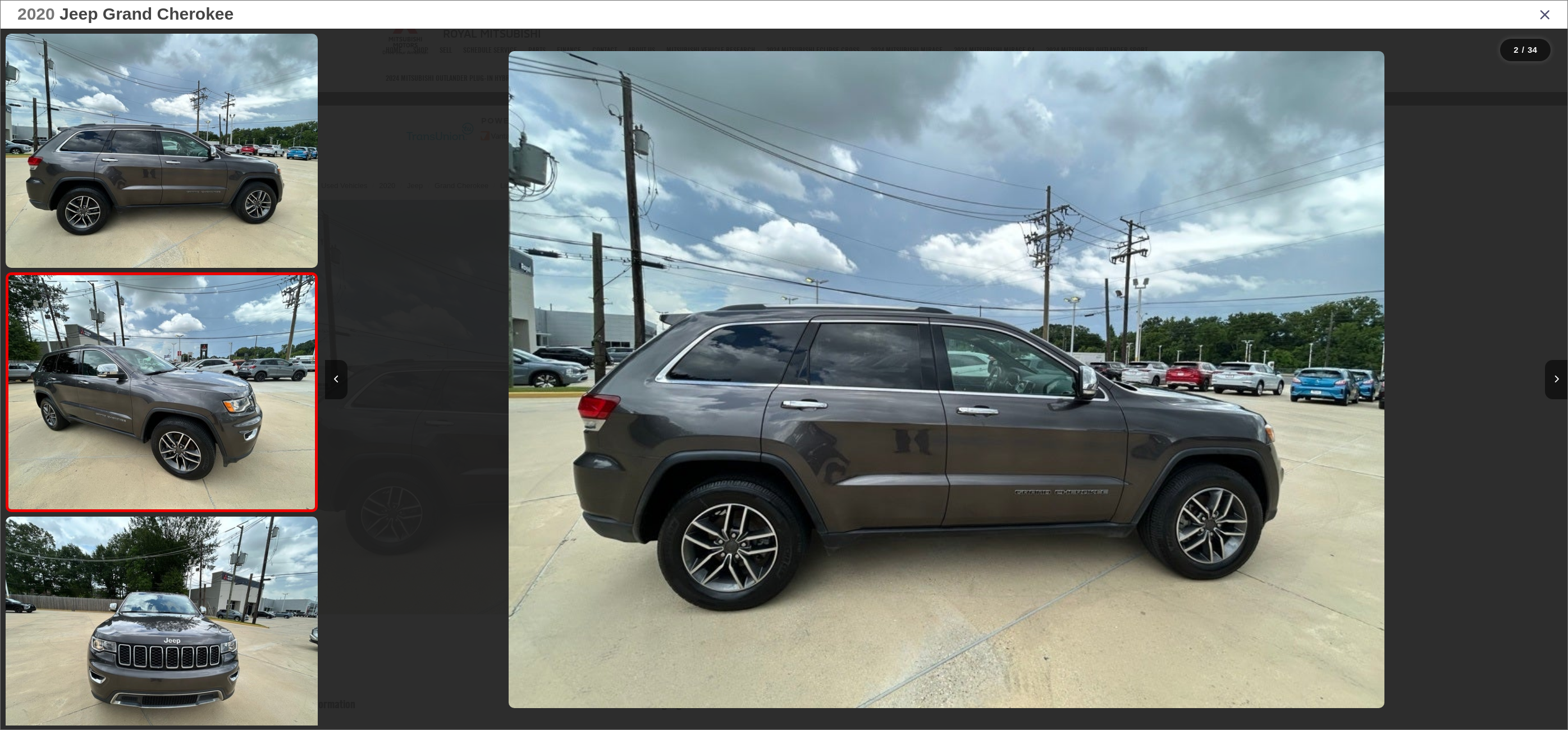 scroll, scrollTop: 0, scrollLeft: 0, axis: both 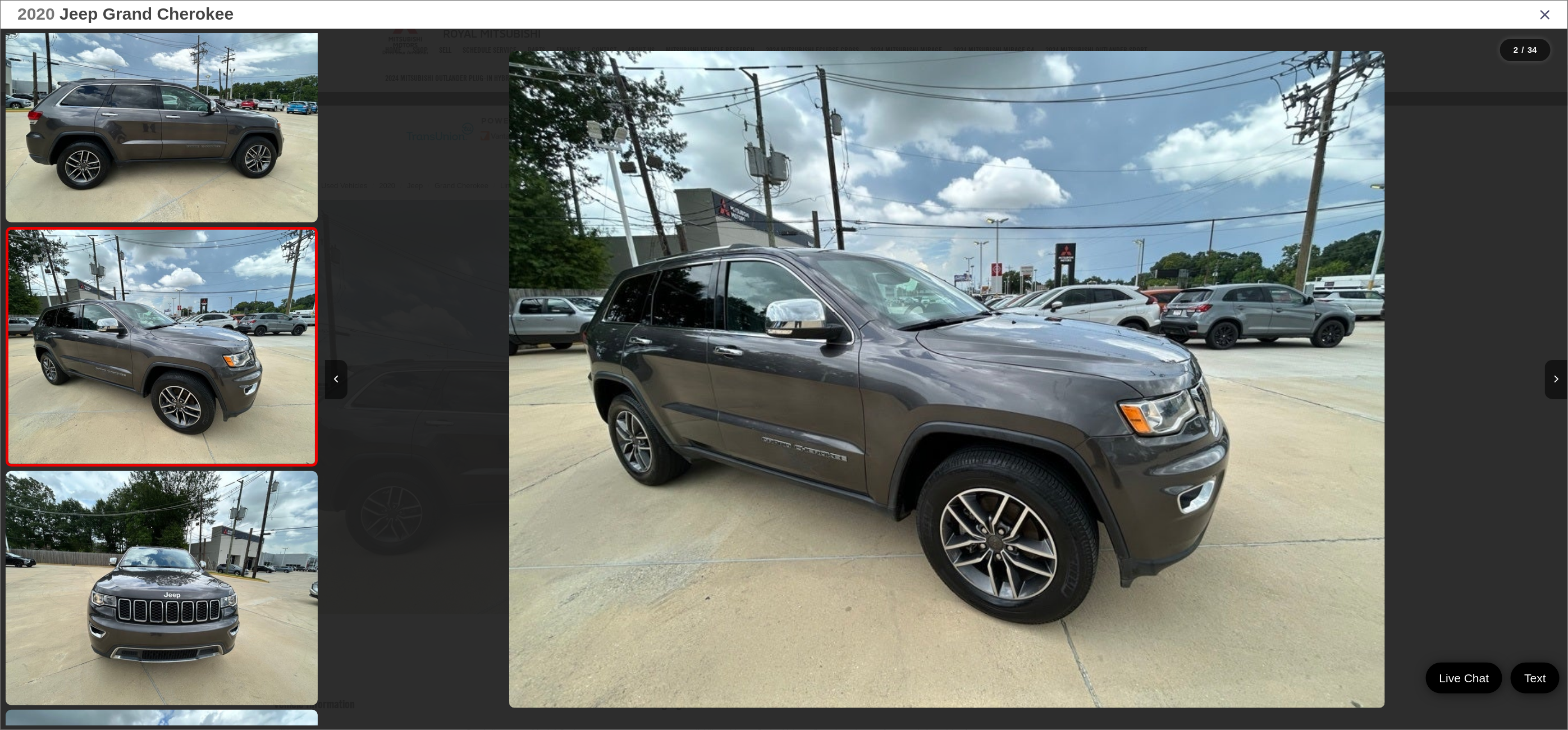 click at bounding box center [1545, 14] 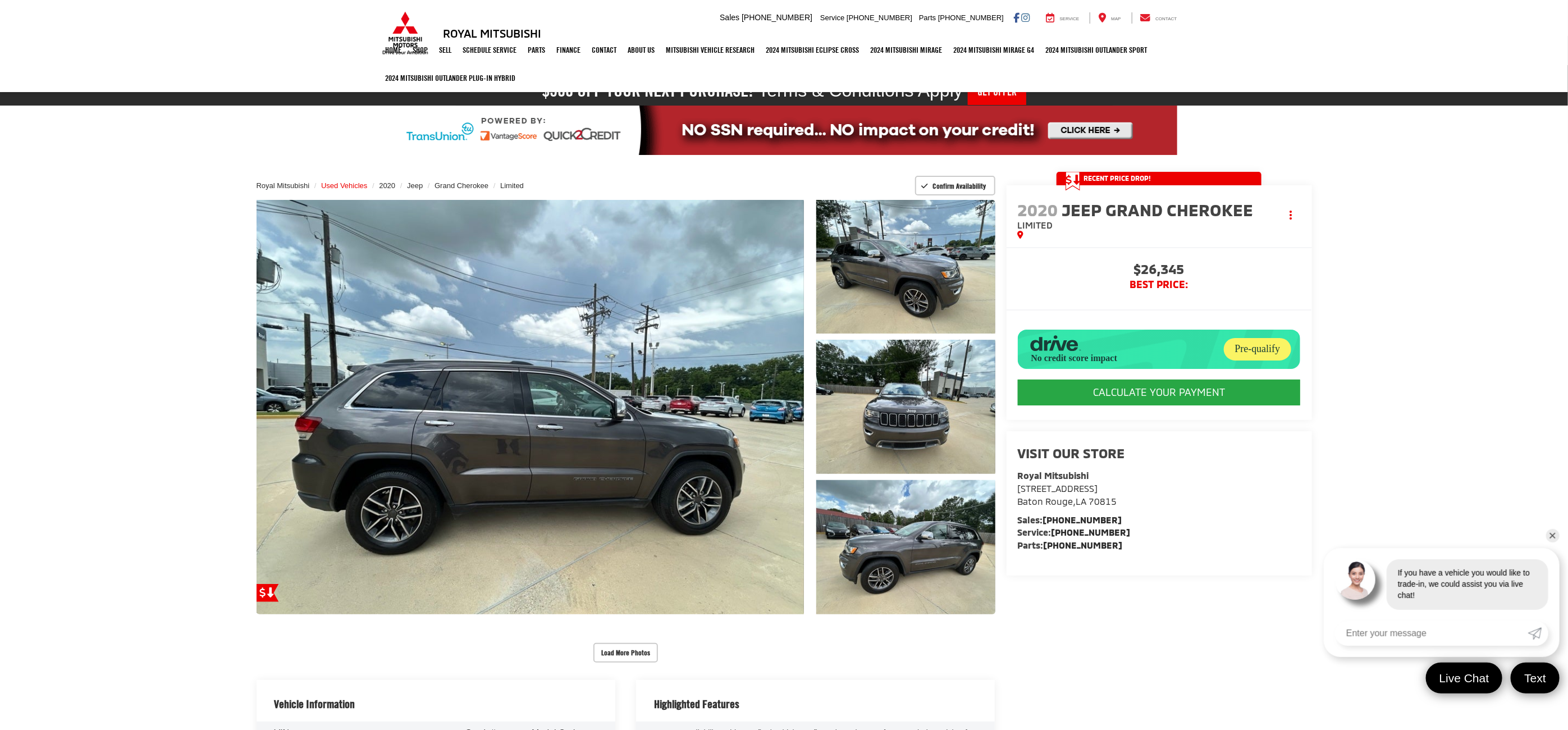 click on "Used Vehicles" at bounding box center [344, 185] 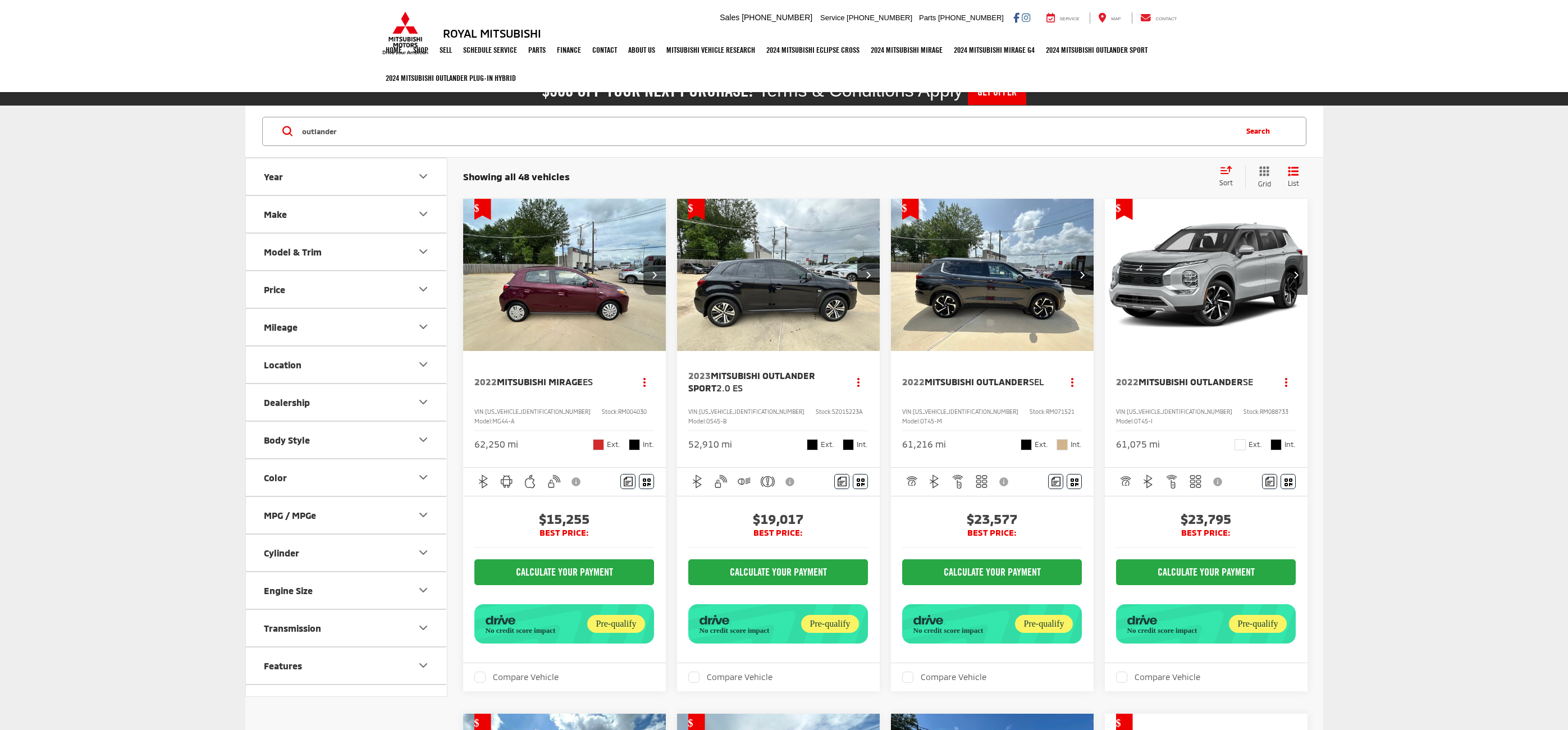scroll, scrollTop: 0, scrollLeft: 0, axis: both 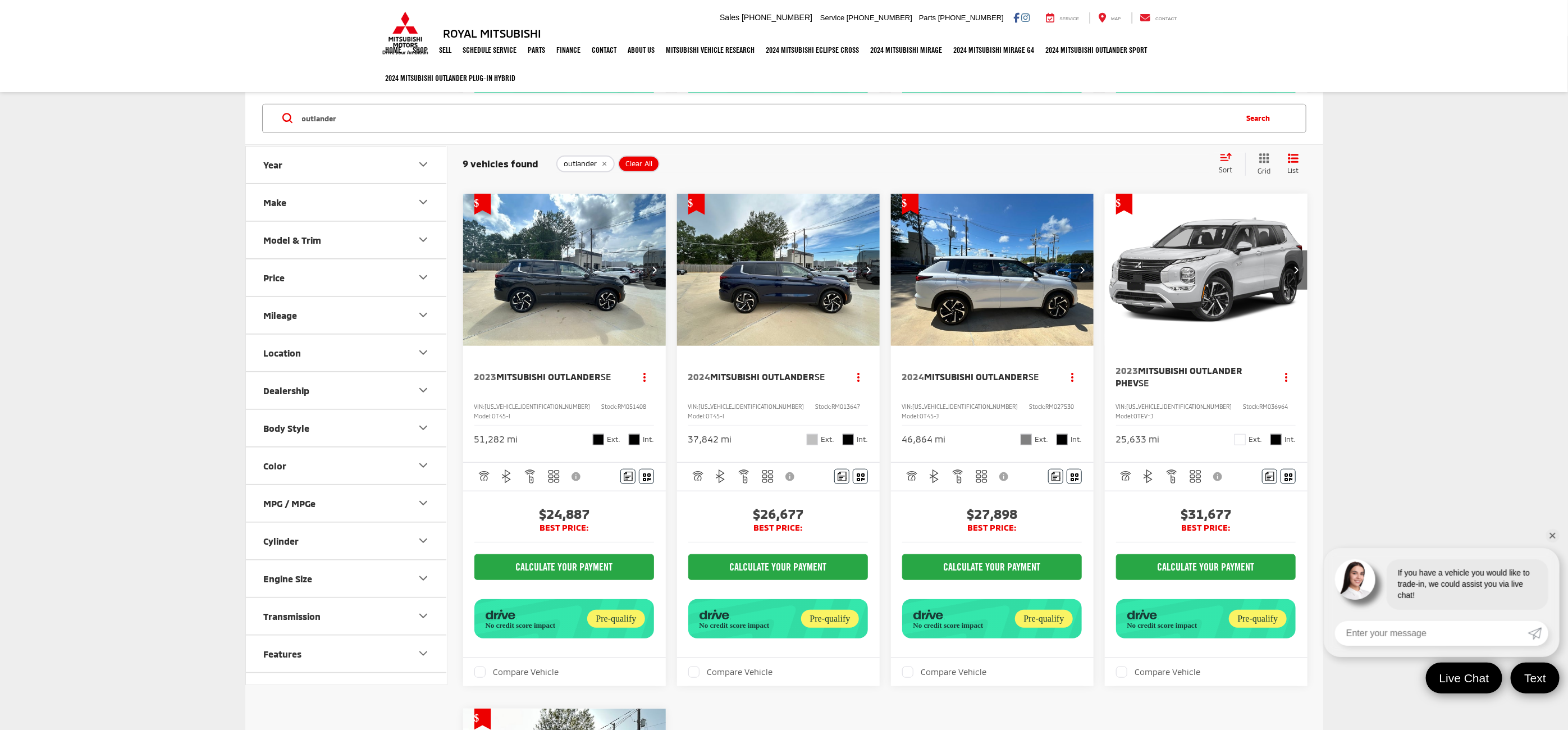 click at bounding box center (779, 270) 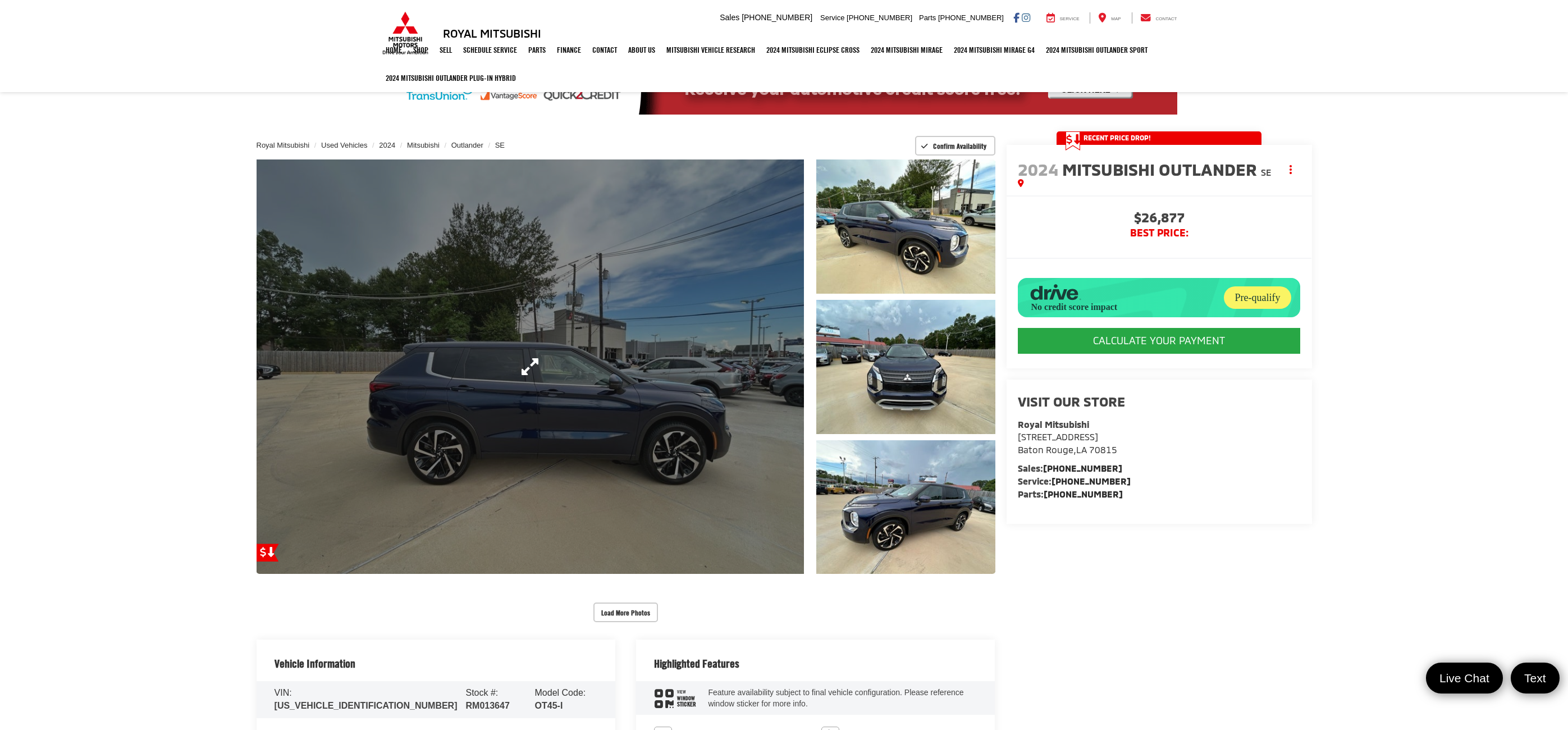 scroll, scrollTop: 0, scrollLeft: 0, axis: both 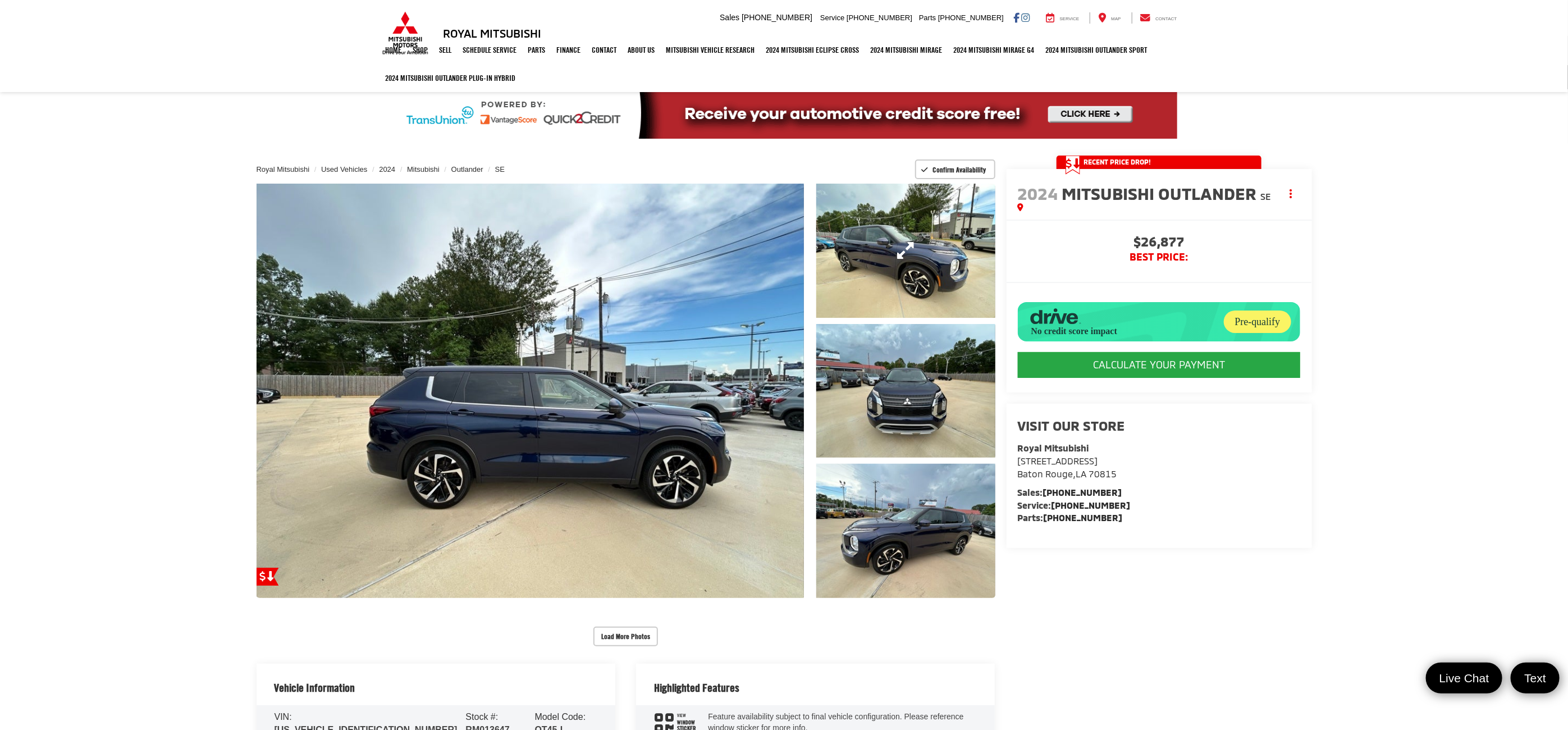 click at bounding box center (906, 250) 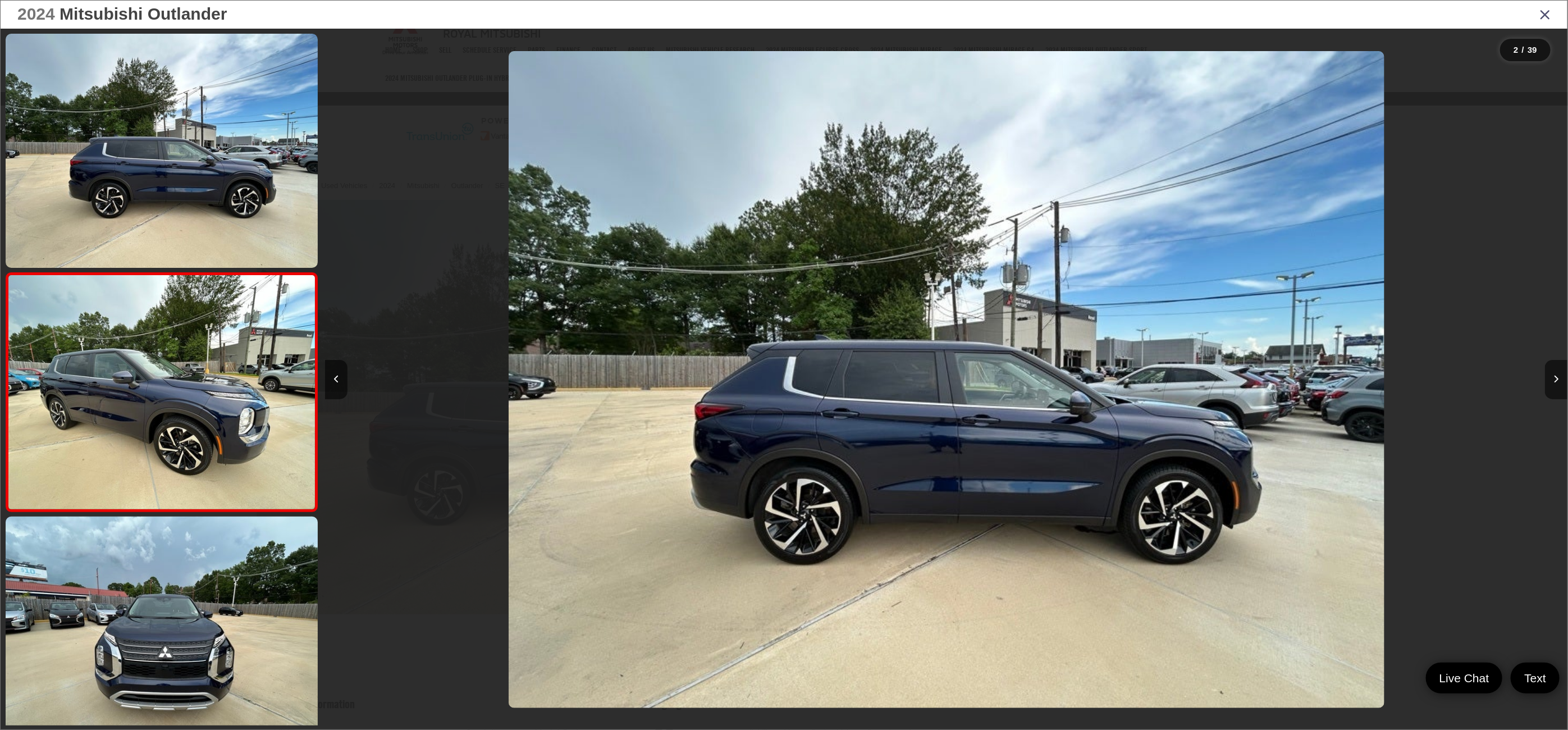 scroll, scrollTop: 0, scrollLeft: 107, axis: horizontal 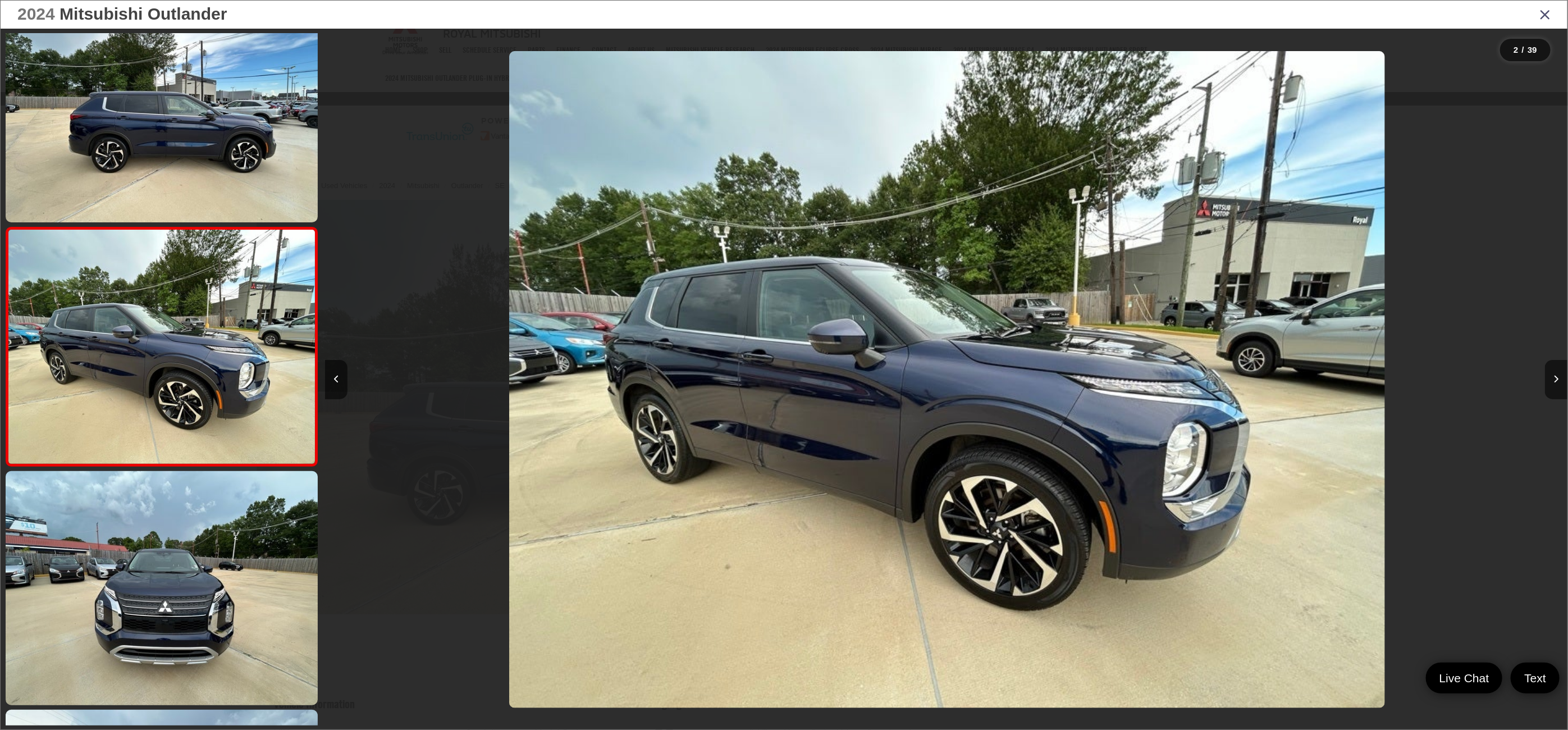 click at bounding box center [1545, 14] 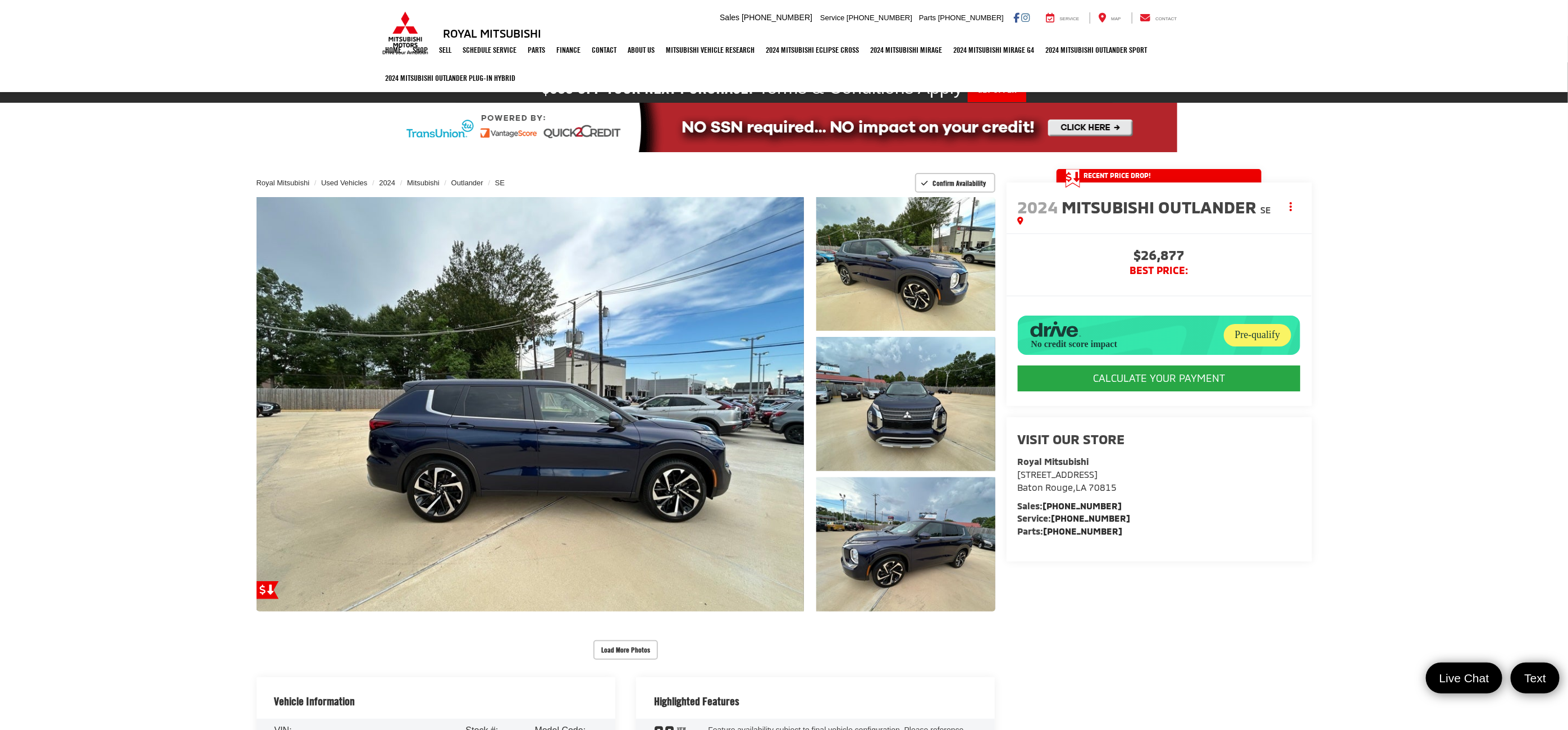 scroll, scrollTop: 0, scrollLeft: 0, axis: both 